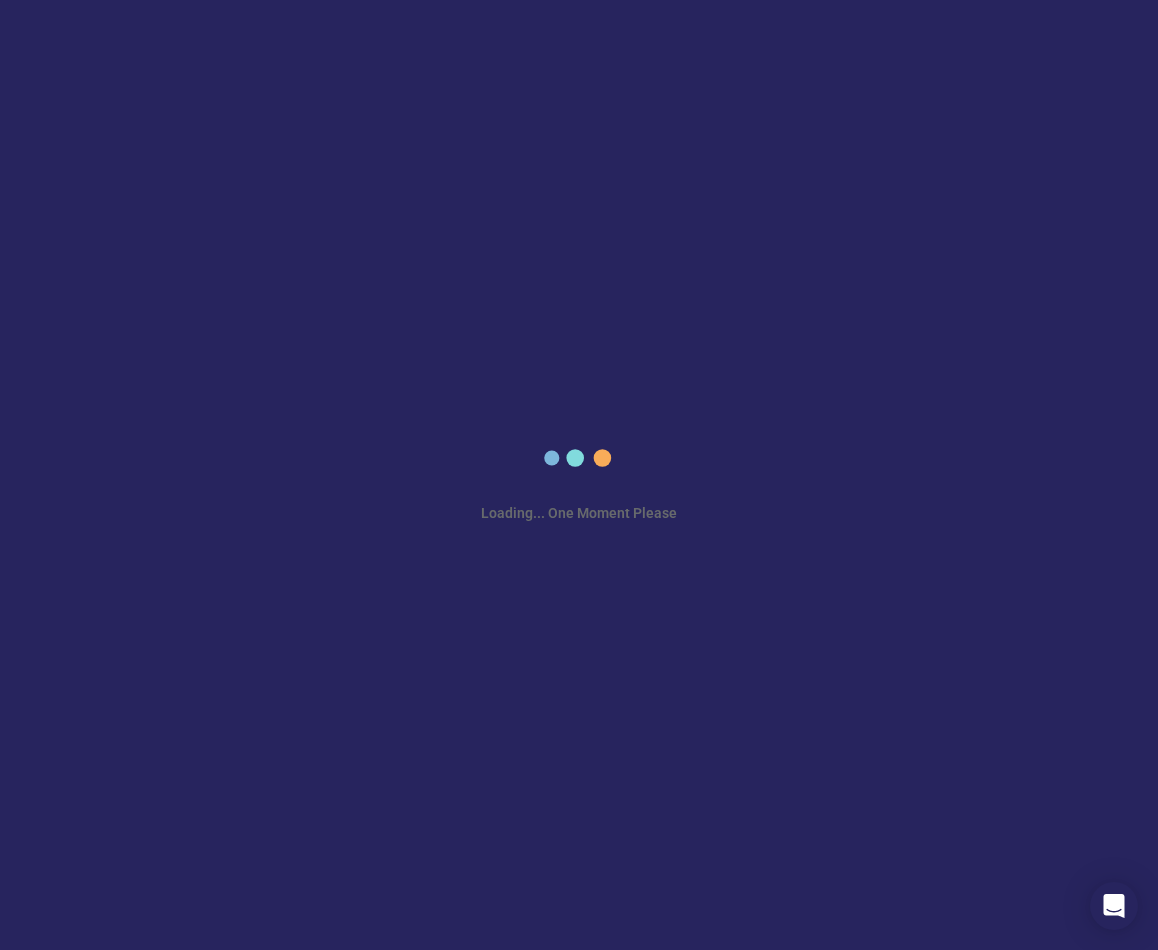 scroll, scrollTop: 0, scrollLeft: 0, axis: both 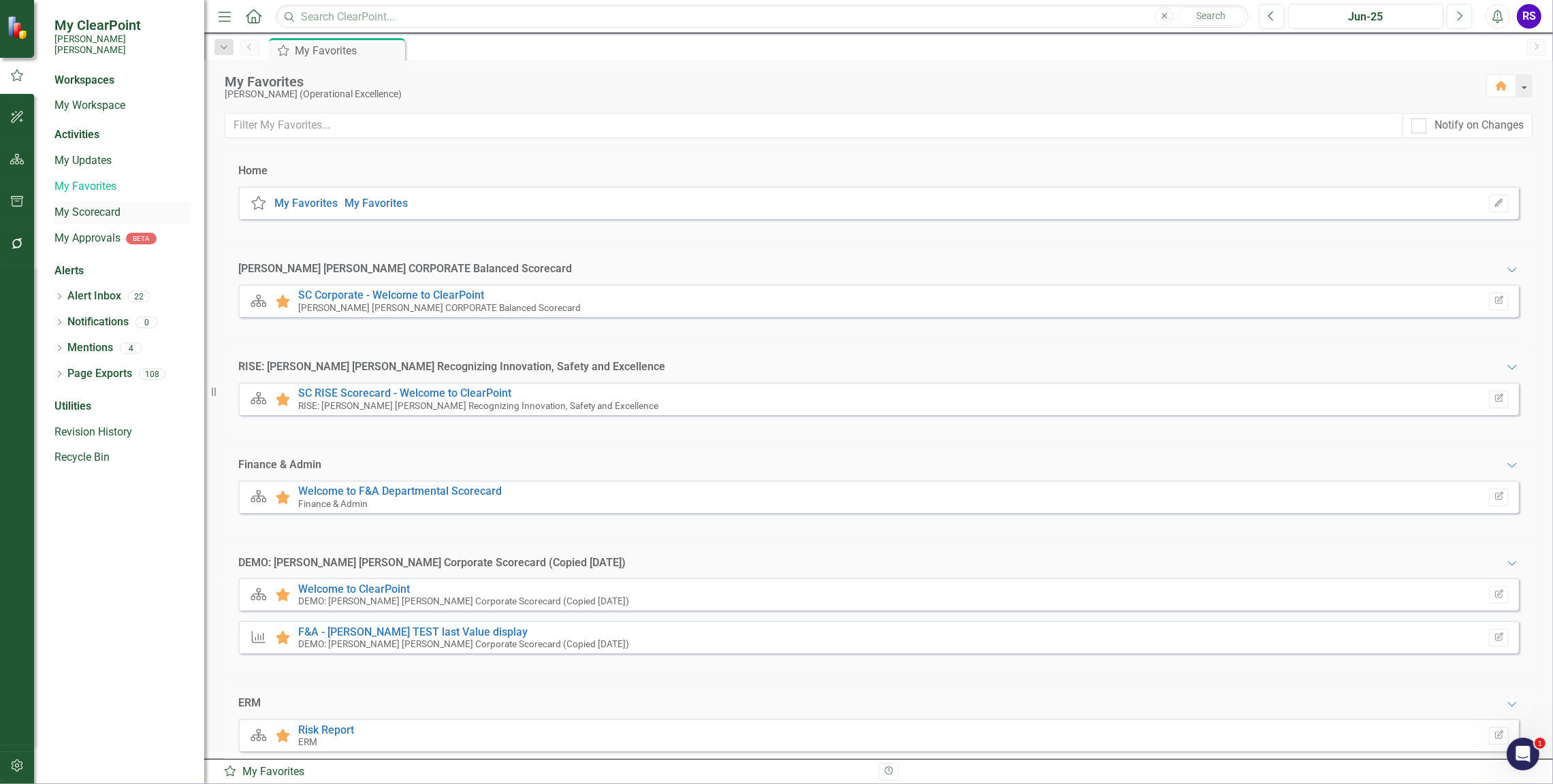 click on "My Scorecard" at bounding box center [123, 212] 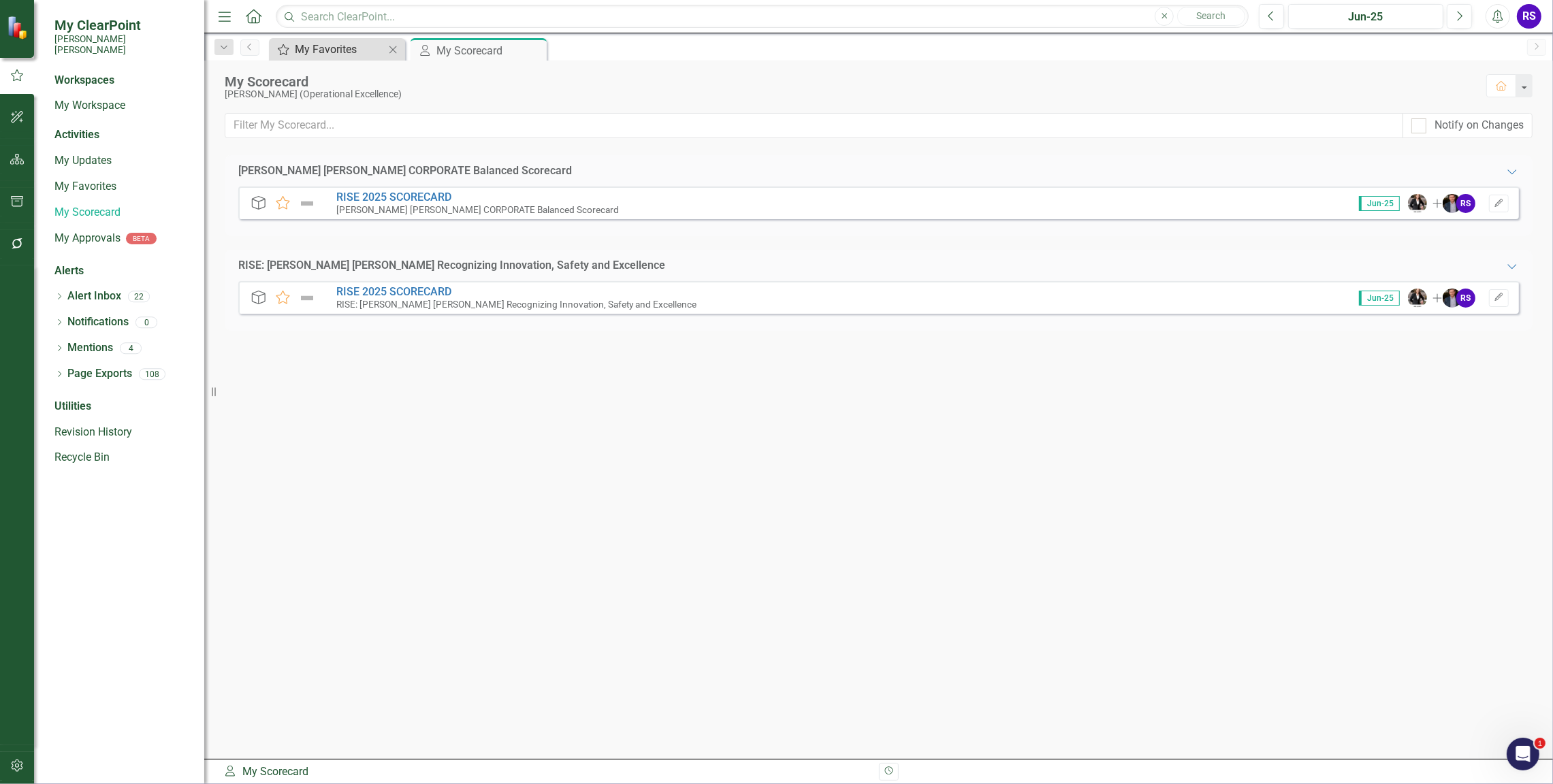 click on "My Favorites" at bounding box center (340, 49) 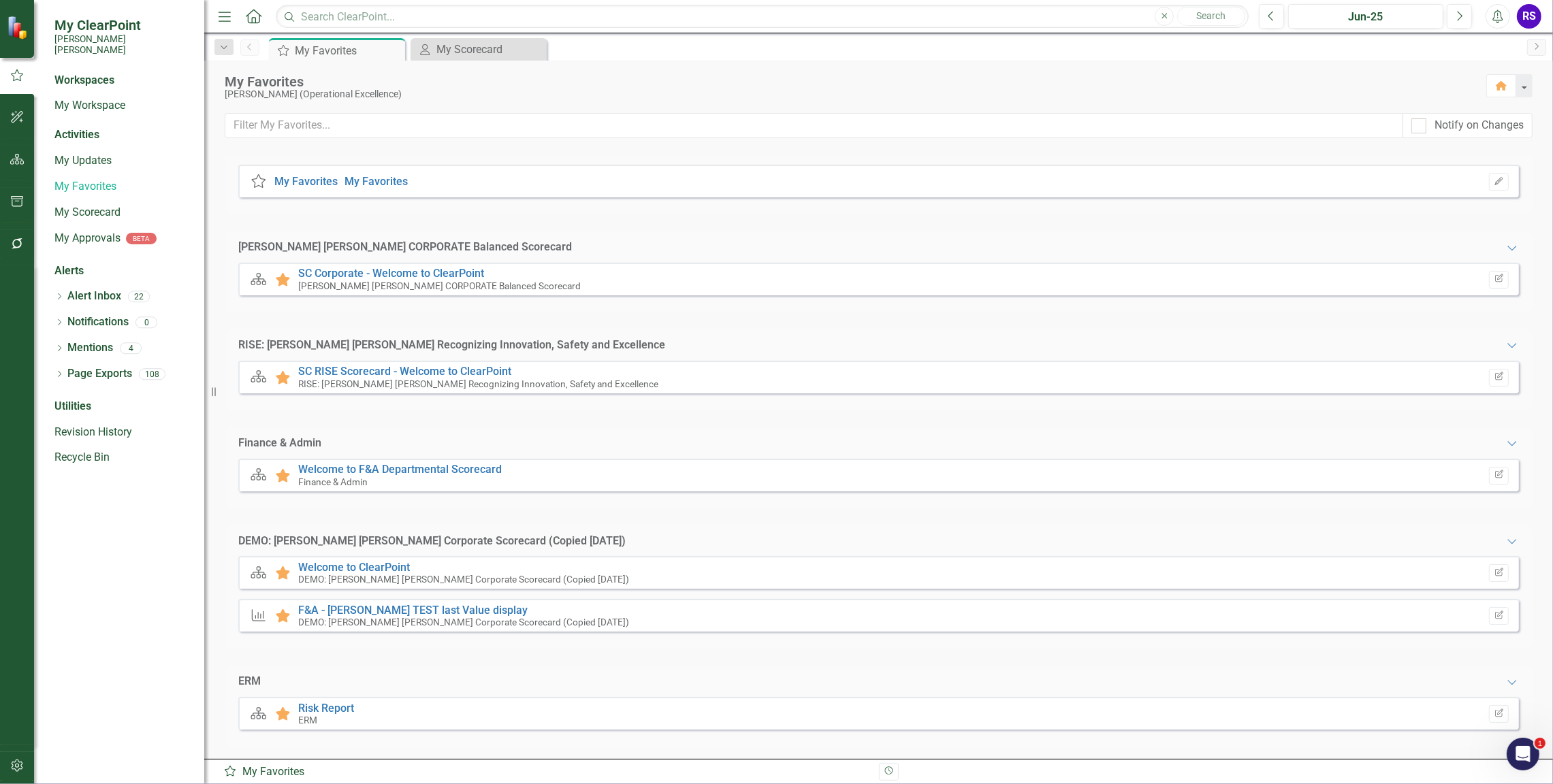 scroll, scrollTop: 27, scrollLeft: 0, axis: vertical 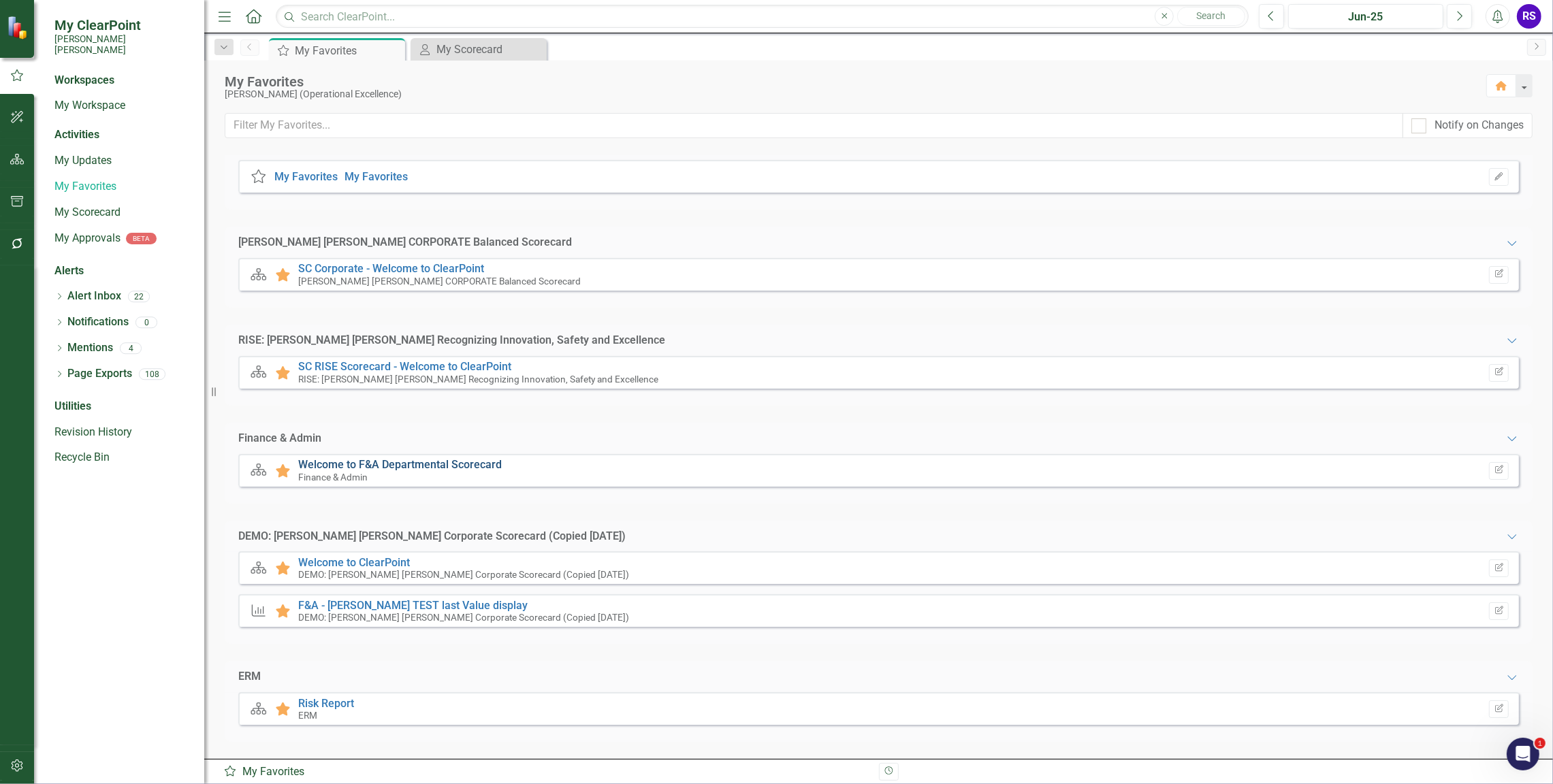 click on "Welcome to F&A Departmental Scorecard" at bounding box center [400, 464] 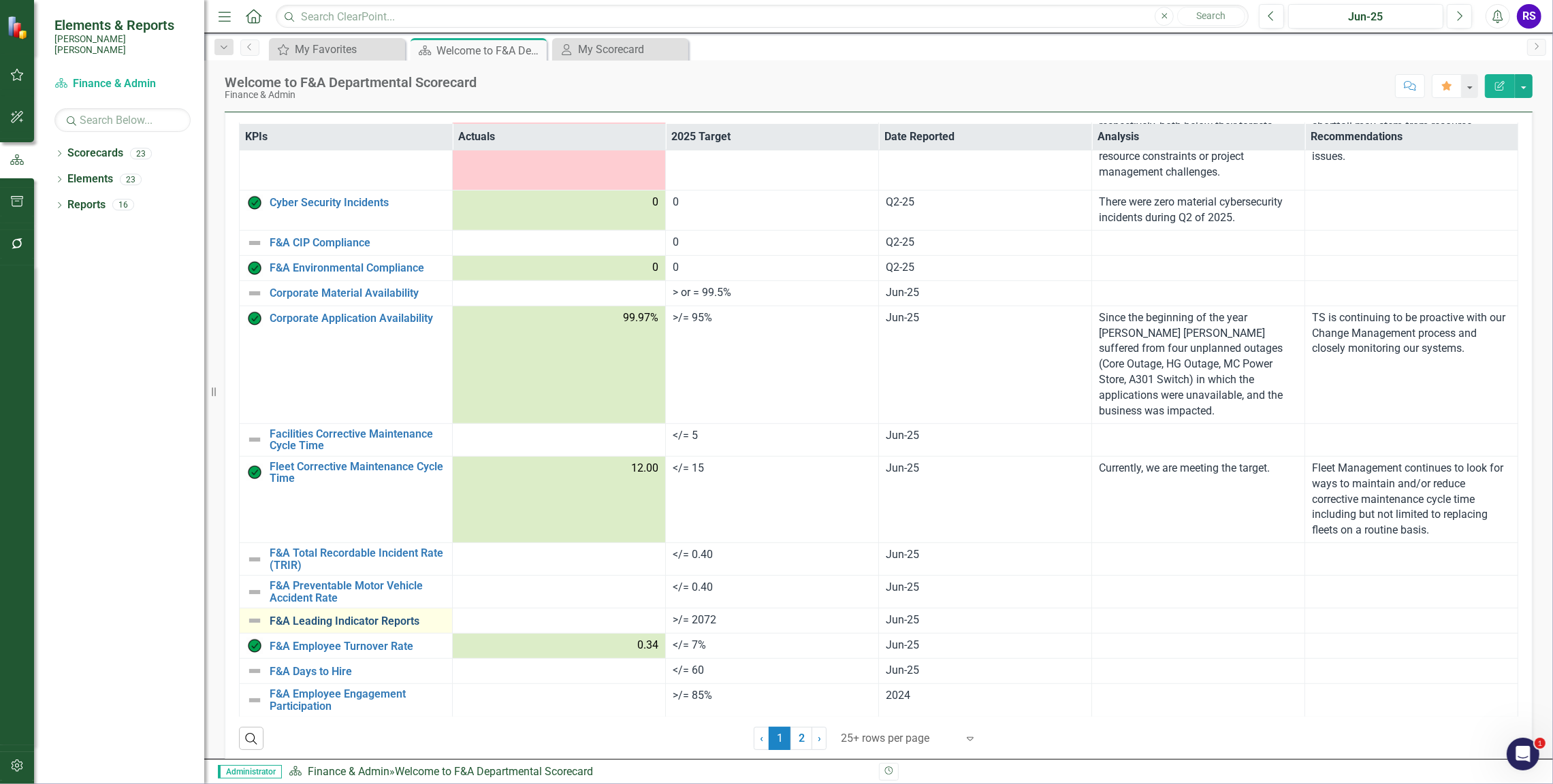 scroll, scrollTop: 344, scrollLeft: 0, axis: vertical 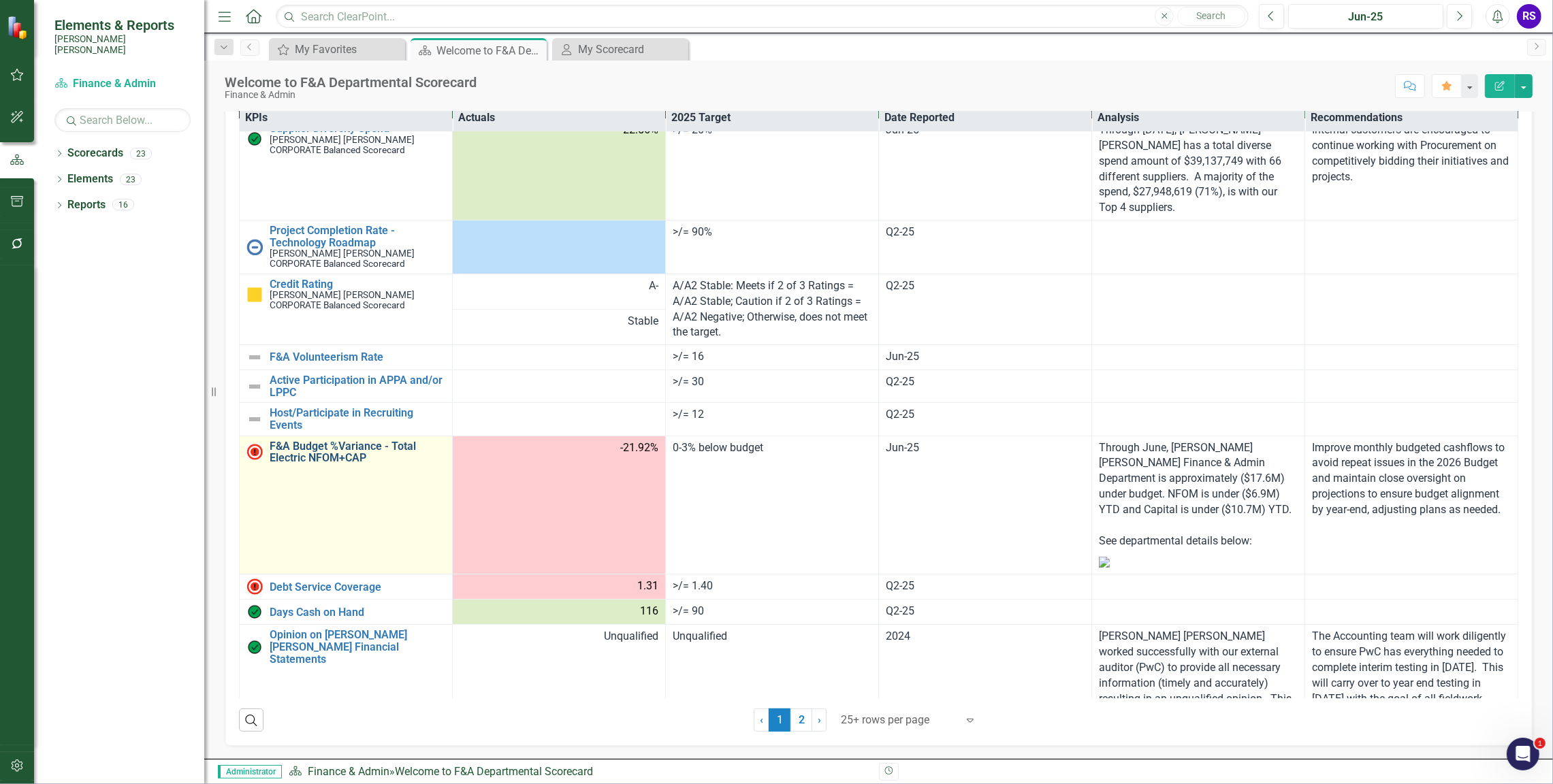 click on "F&A Budget %Variance​ - Total Electric NFOM+CAP" at bounding box center (357, 452) 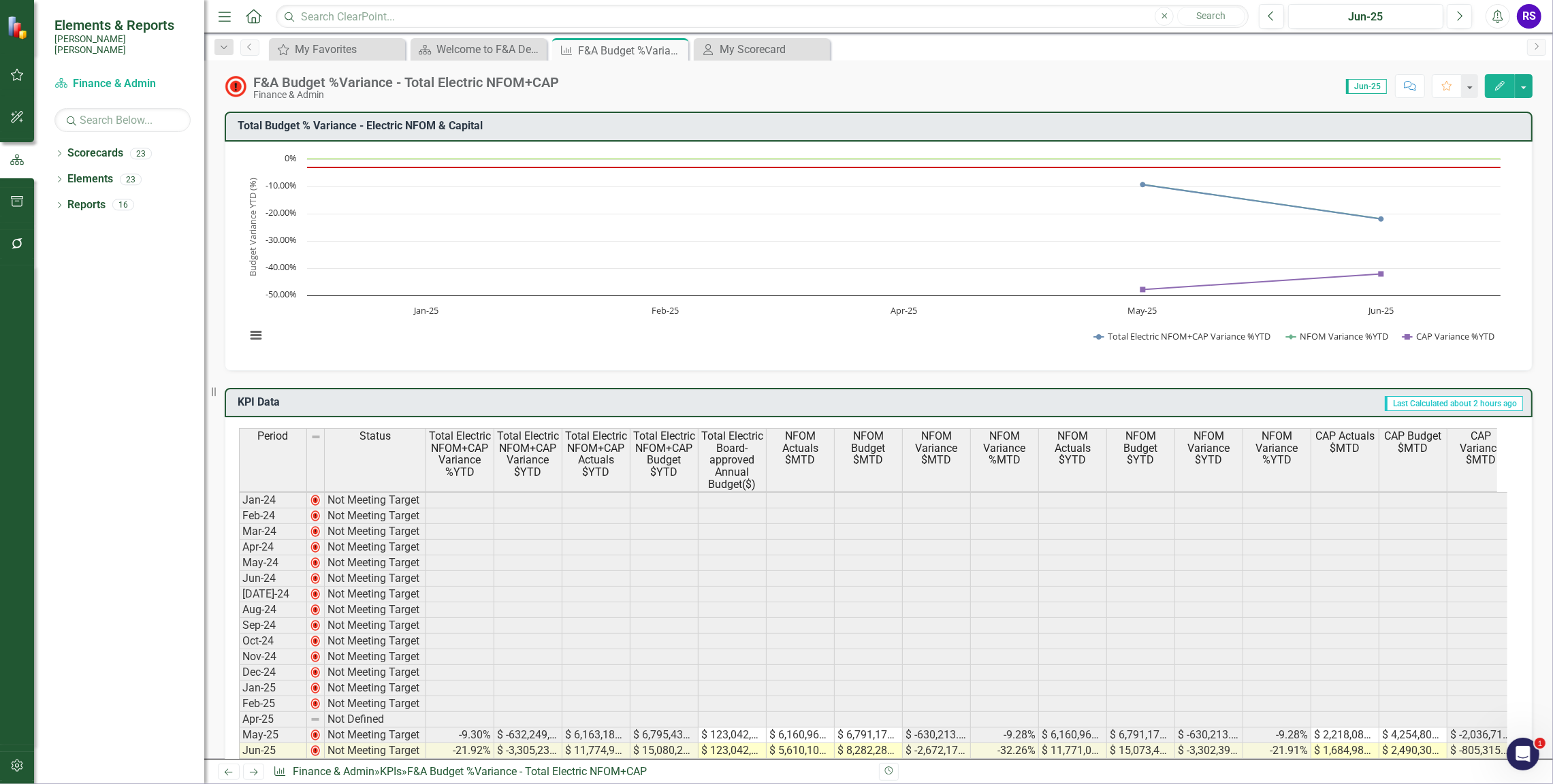 scroll, scrollTop: 4, scrollLeft: 0, axis: vertical 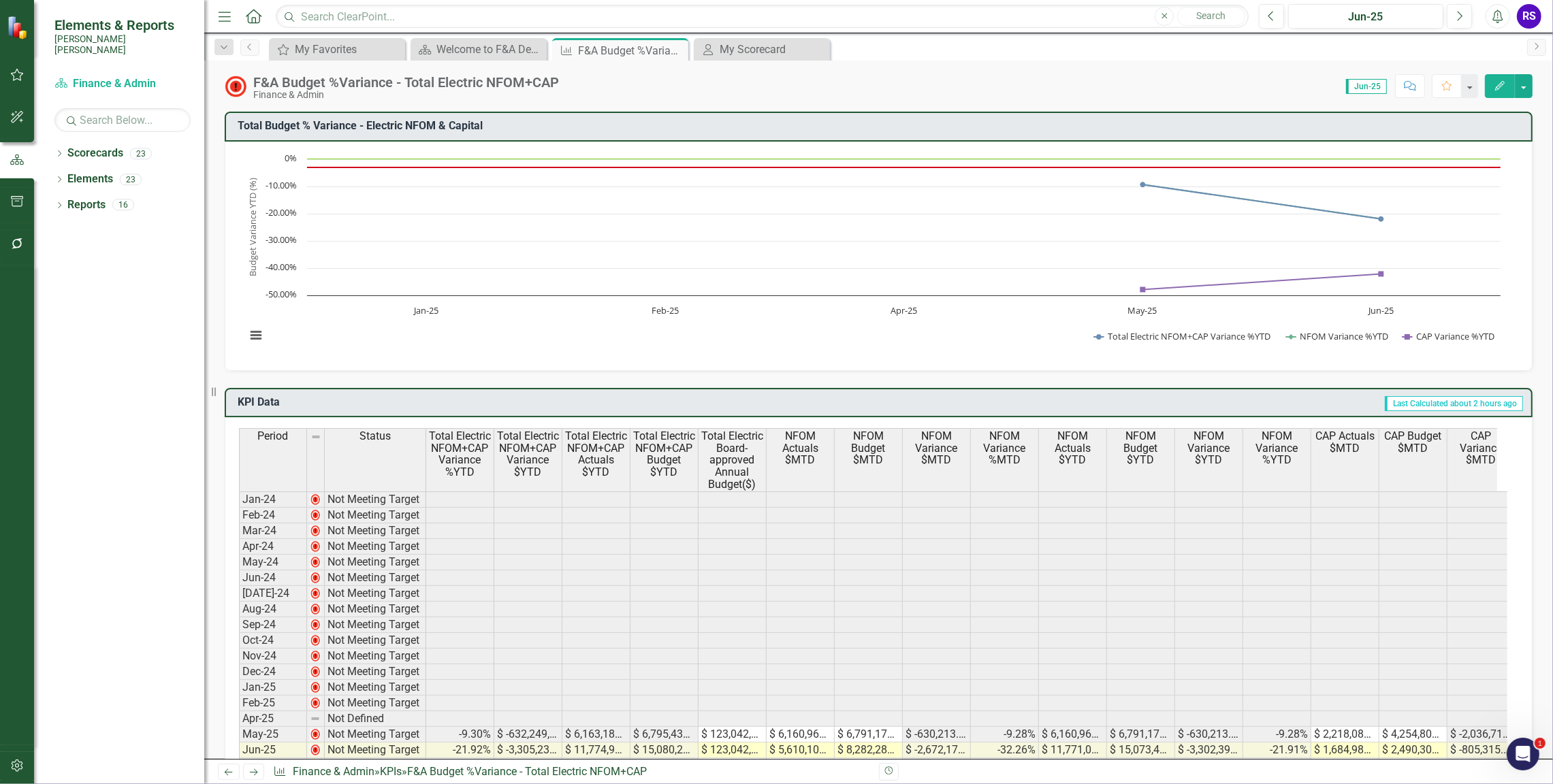 click on "Total Budget % Variance​ - Electric NFOM & Capital" at bounding box center [881, 126] 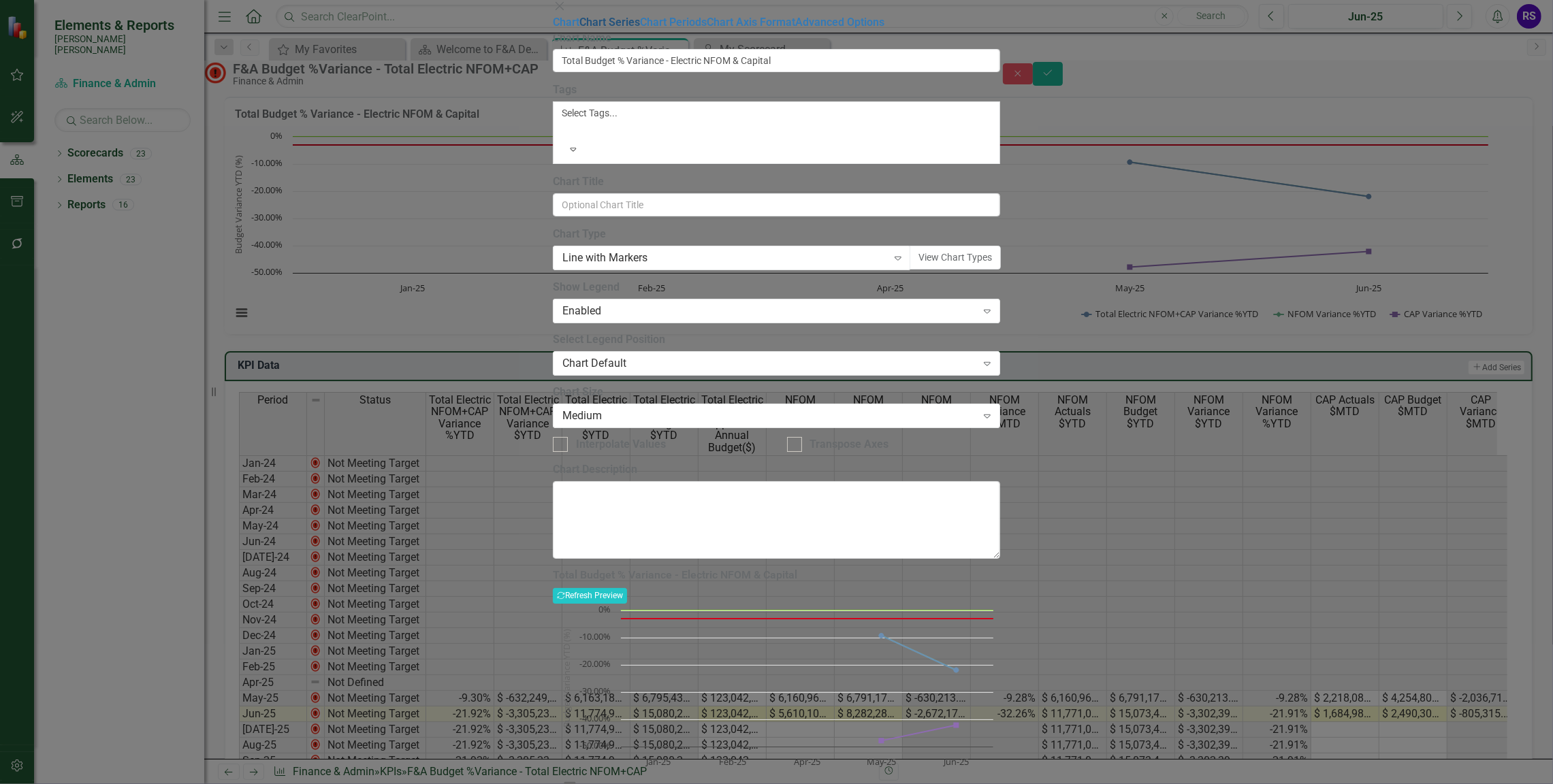 click on "Chart Series" at bounding box center (609, 22) 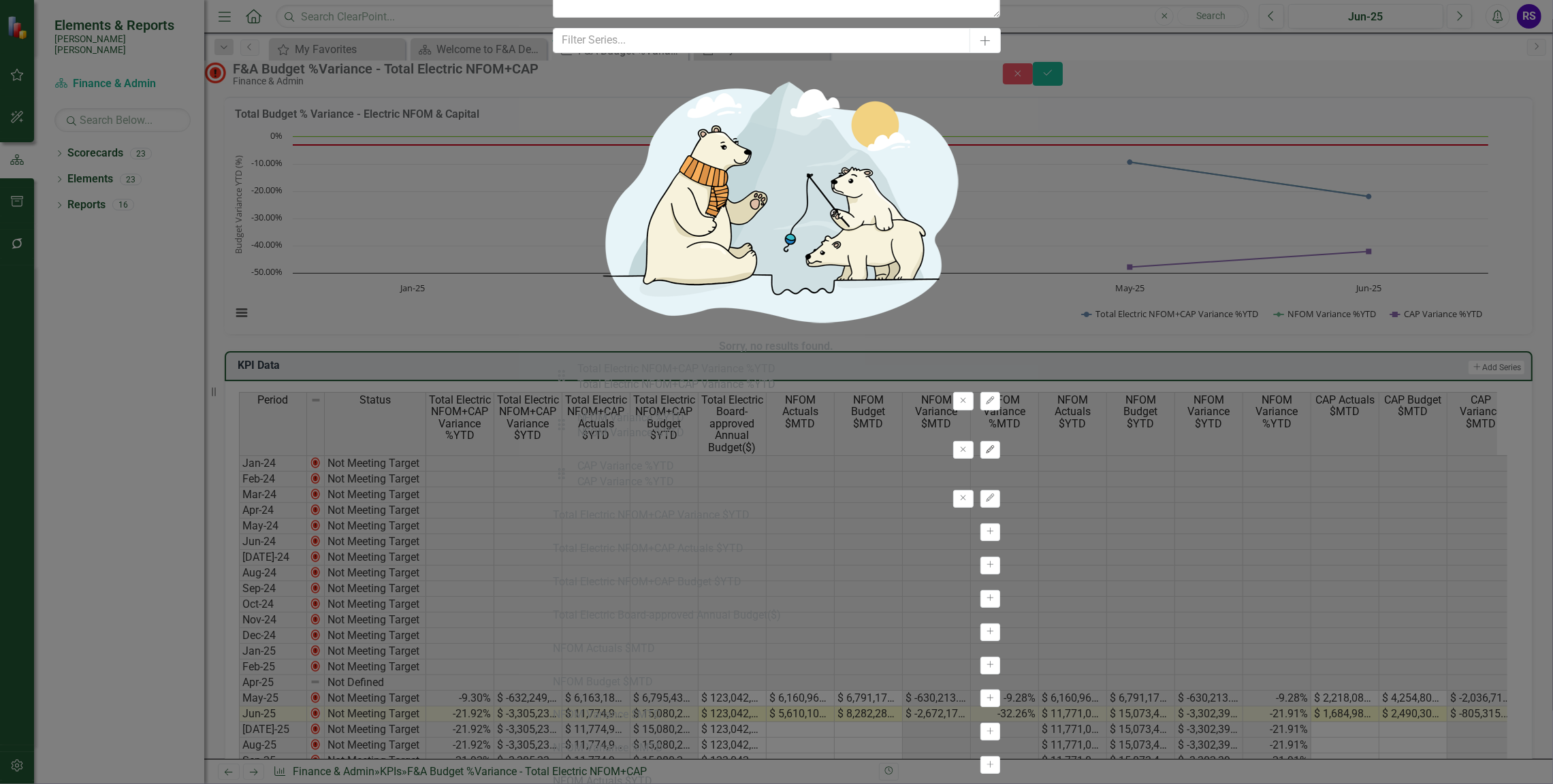 click on "Edit" 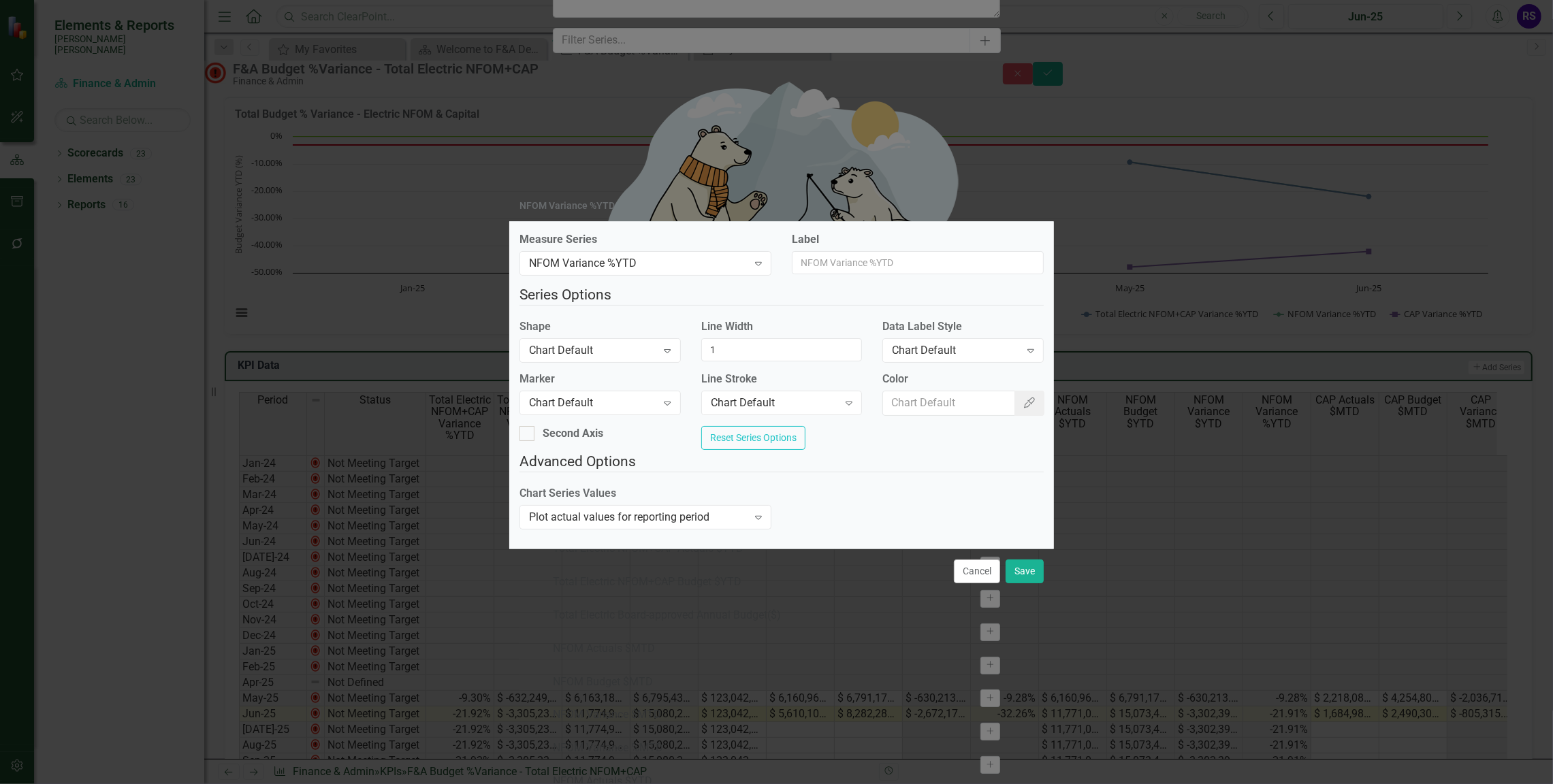 click on "Cancel" at bounding box center (977, 571) 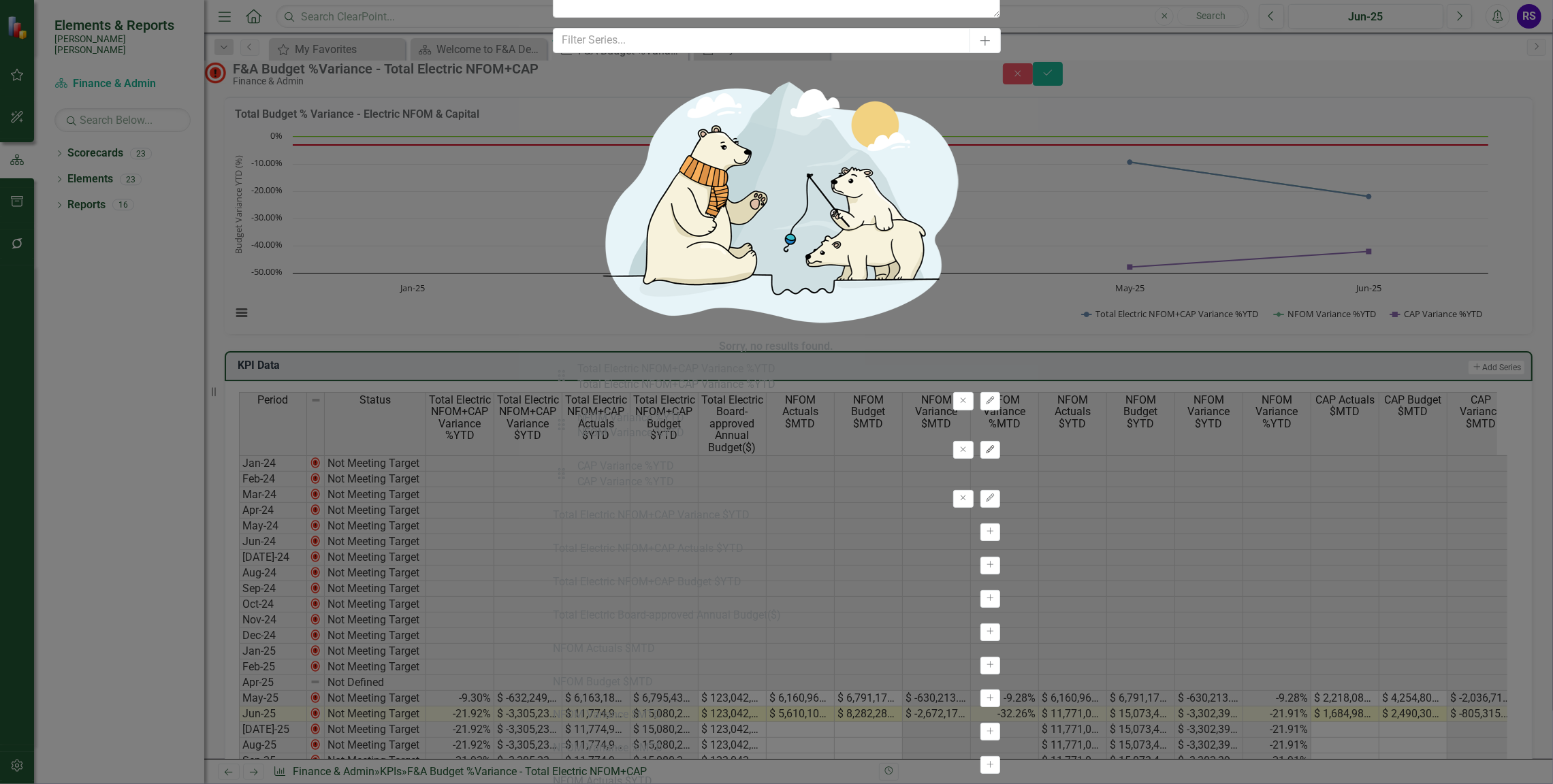 click on "Edit" 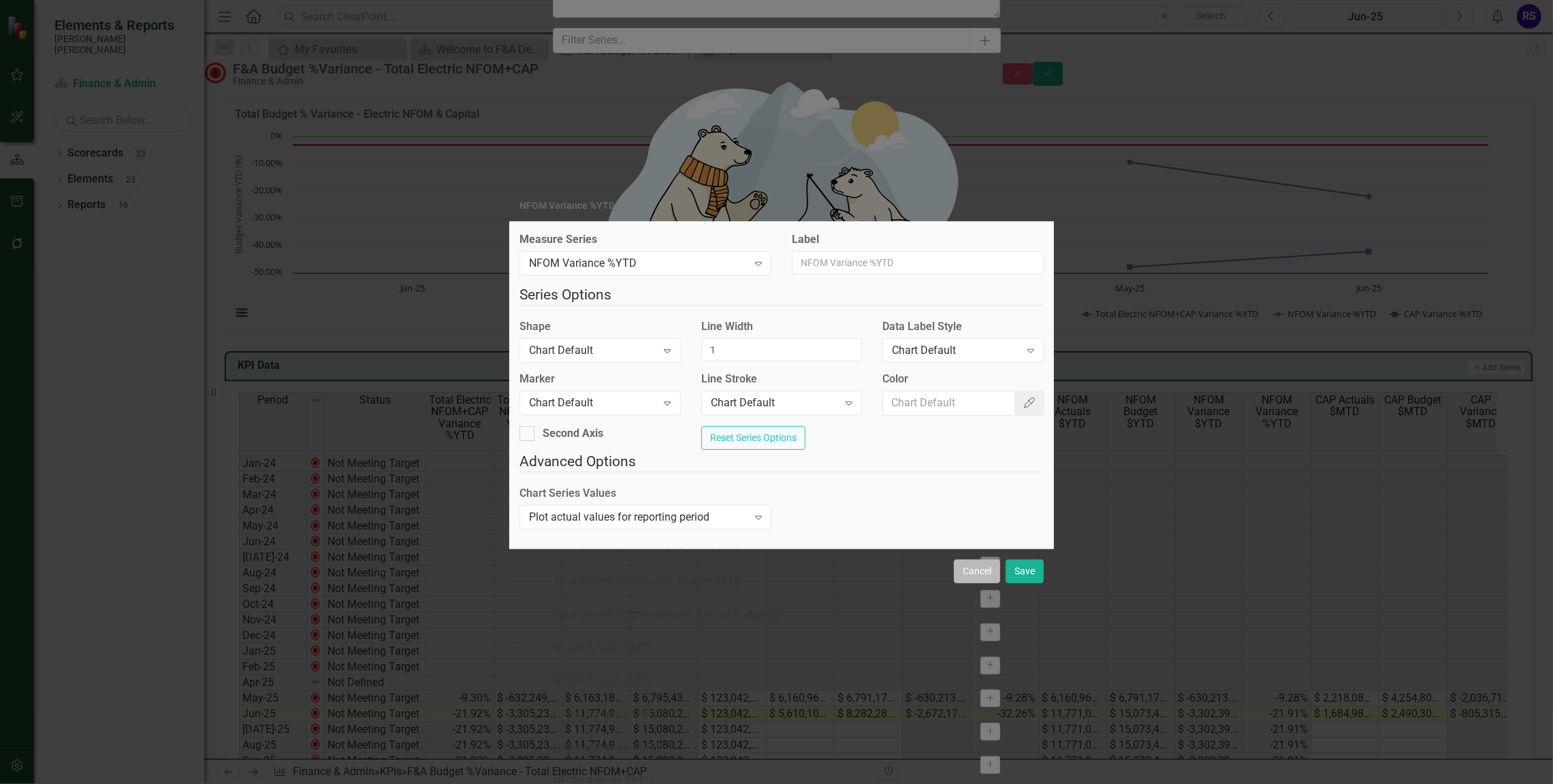 click on "Cancel" at bounding box center (977, 571) 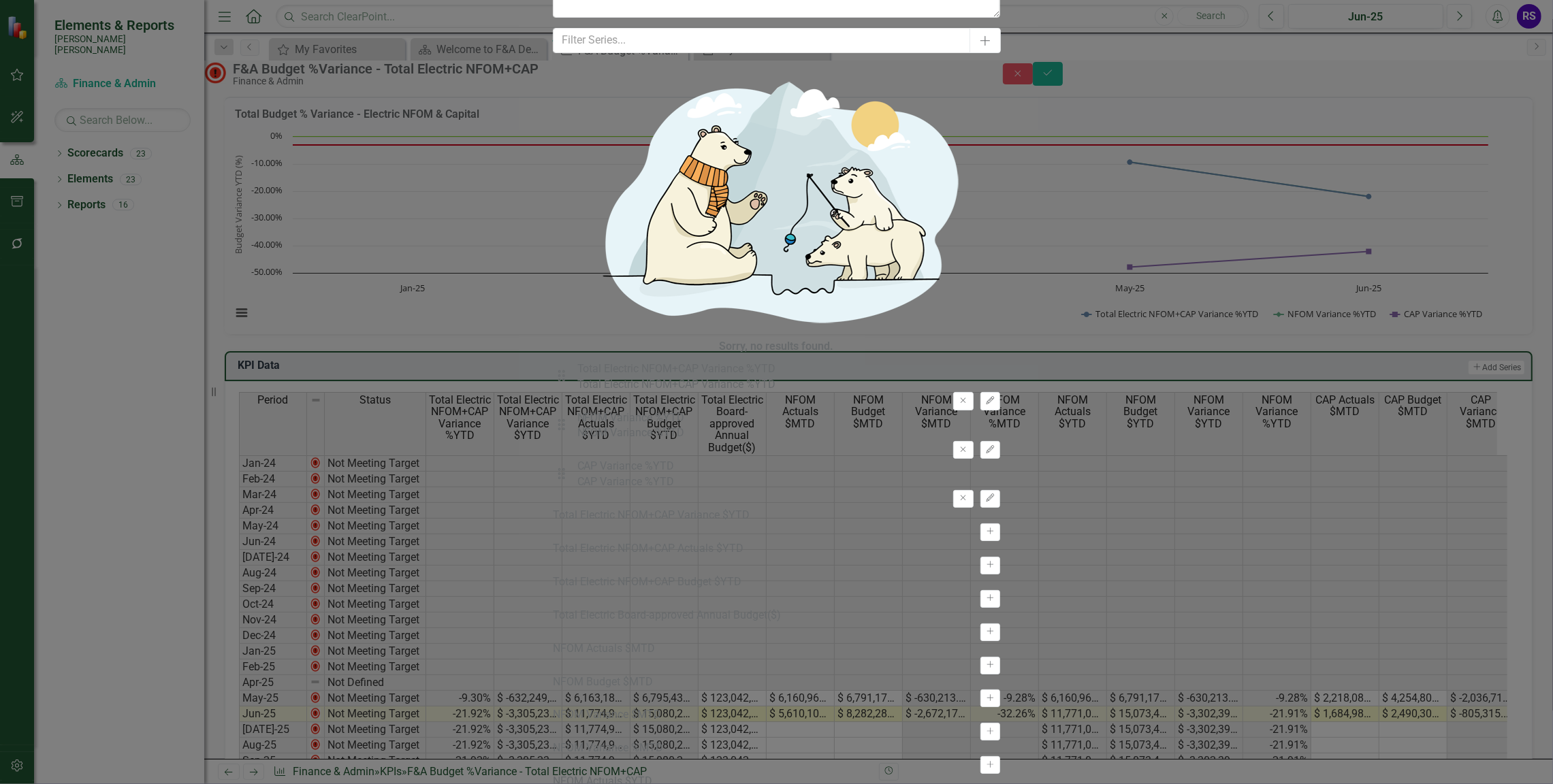 click on "Chart Periods" at bounding box center (673, -519) 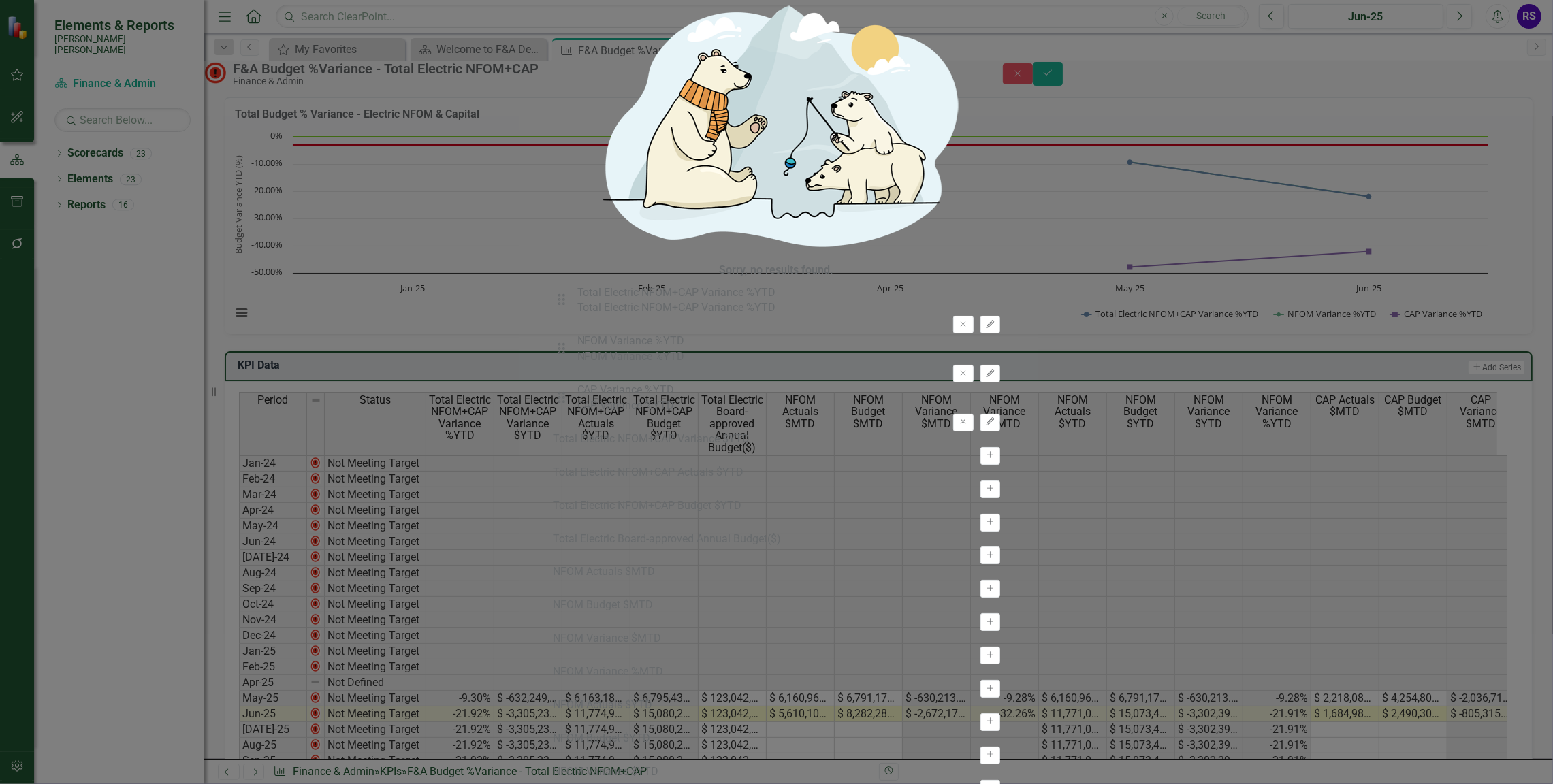 drag, startPoint x: 1536, startPoint y: 24, endPoint x: 1526, endPoint y: 18, distance: 12 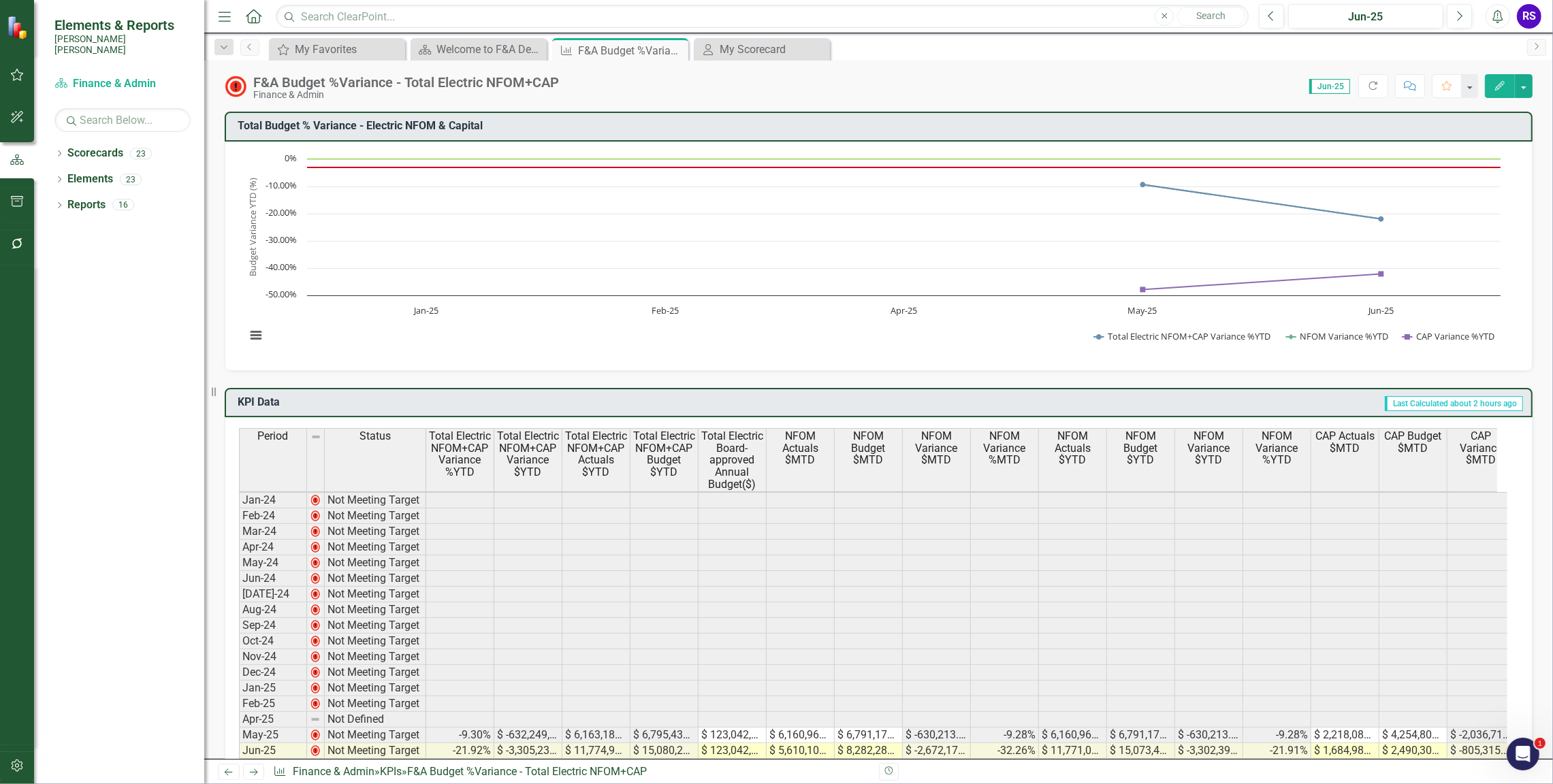 scroll, scrollTop: 4, scrollLeft: 0, axis: vertical 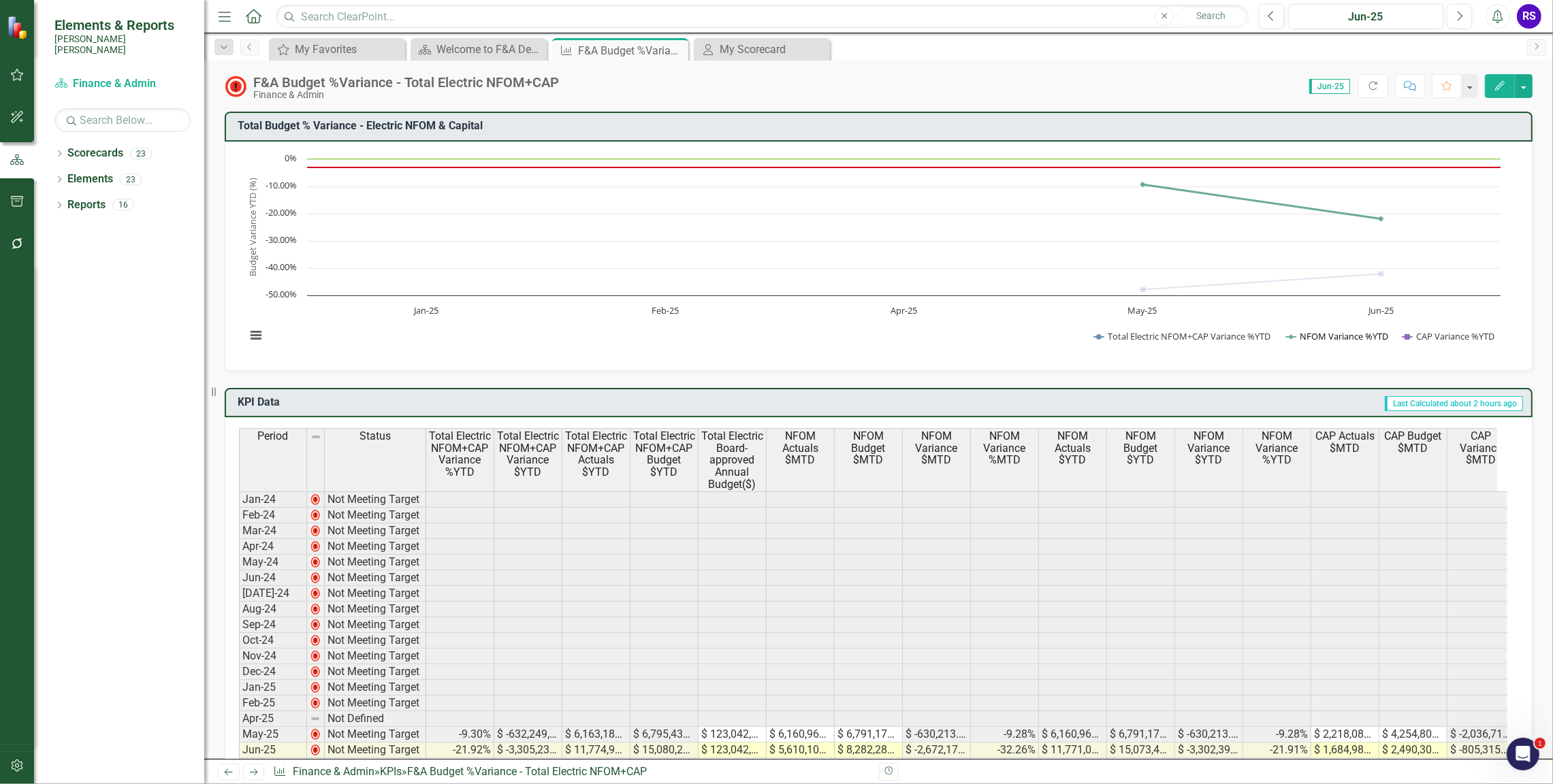 click at bounding box center [1337, 336] 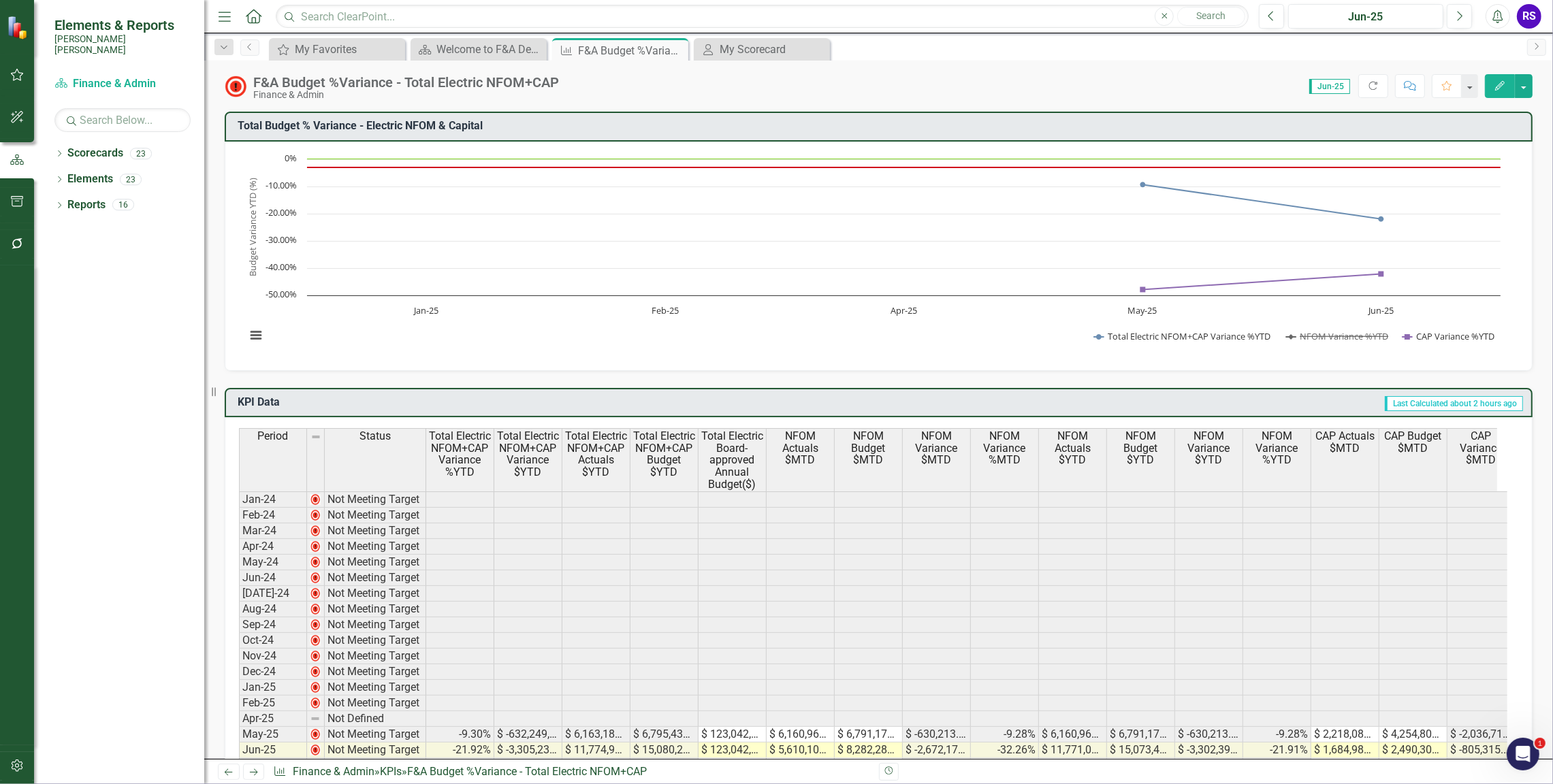 click at bounding box center (1337, 336) 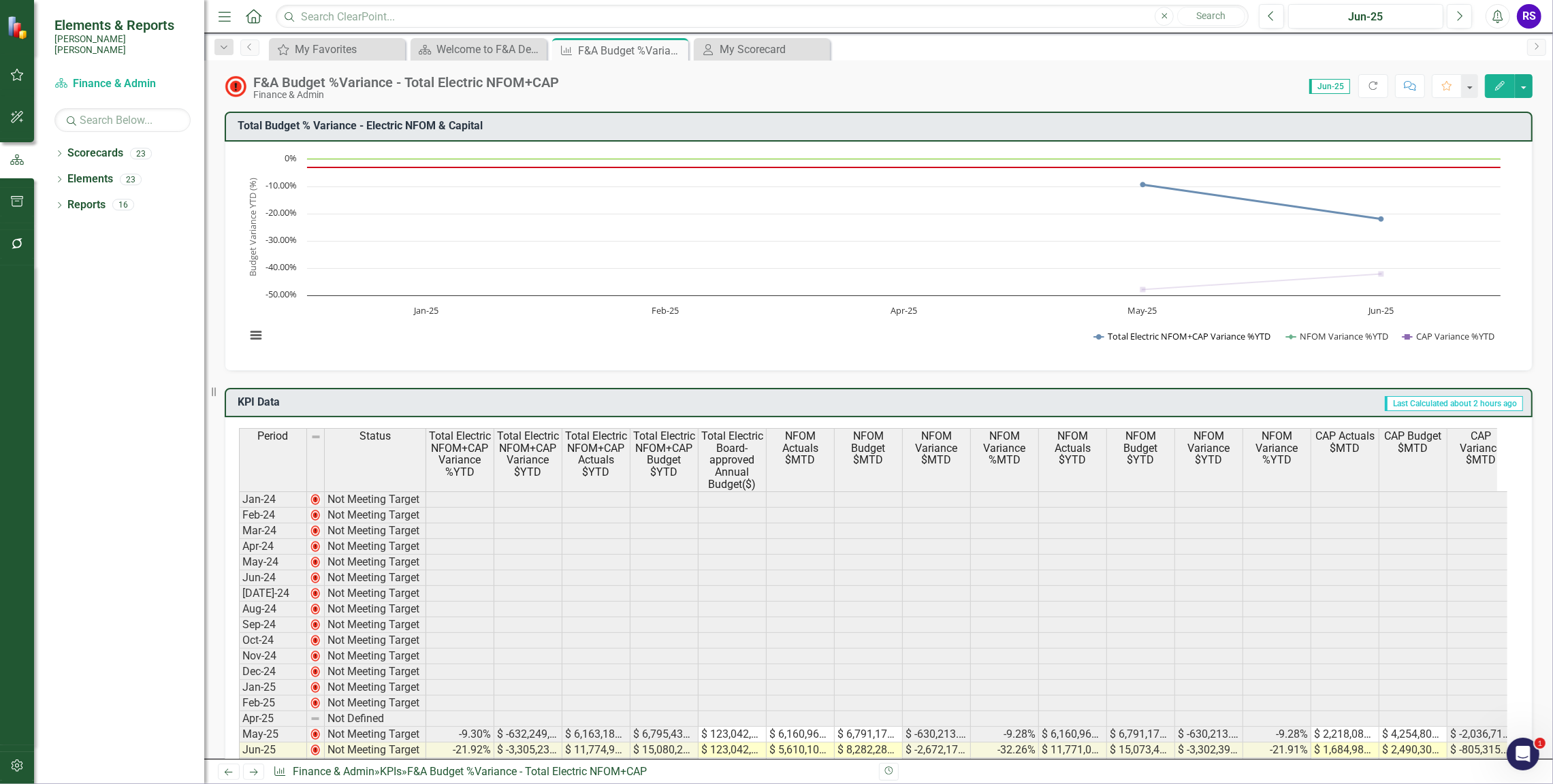 click at bounding box center (1183, 336) 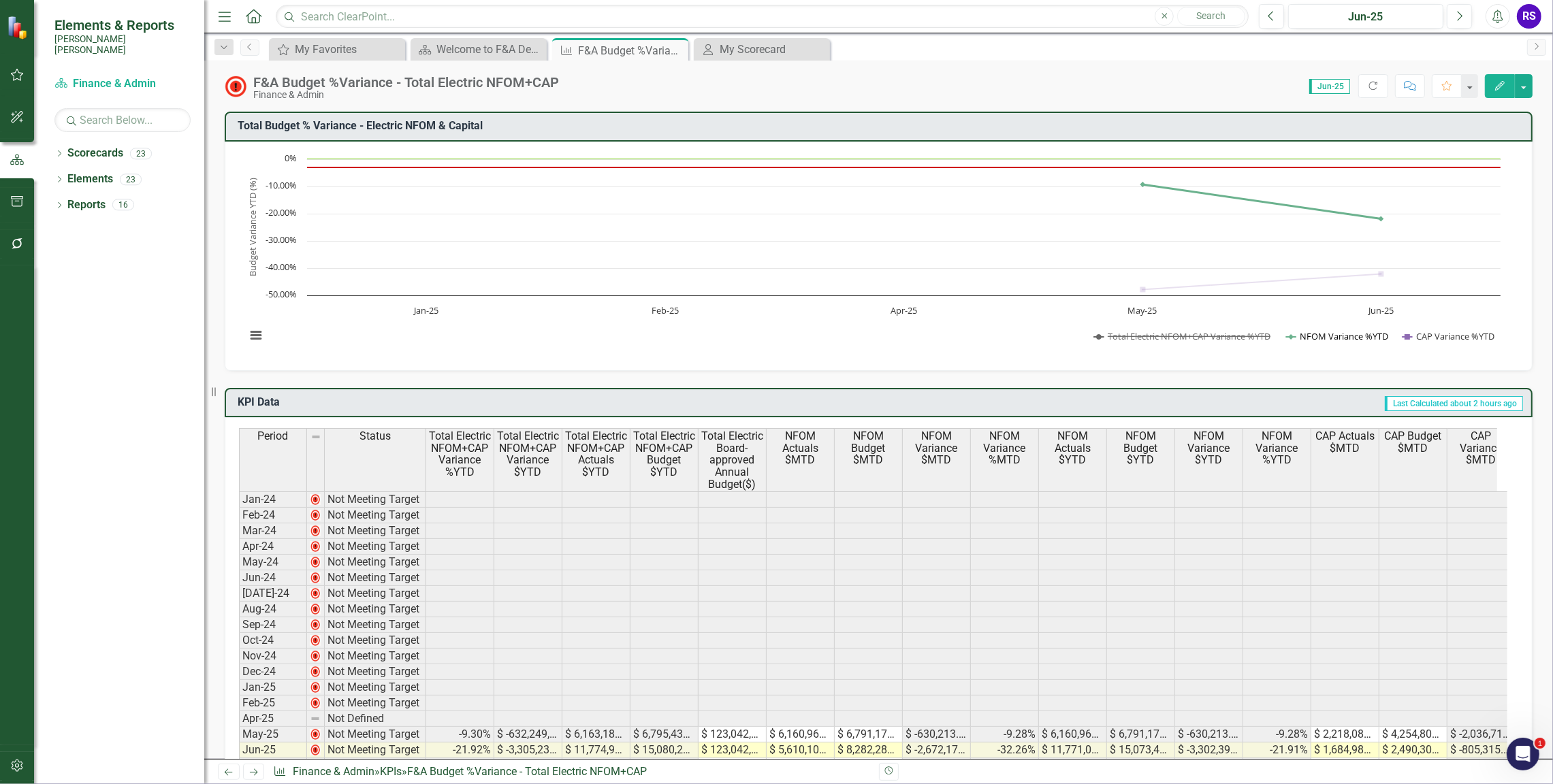 click at bounding box center (1337, 336) 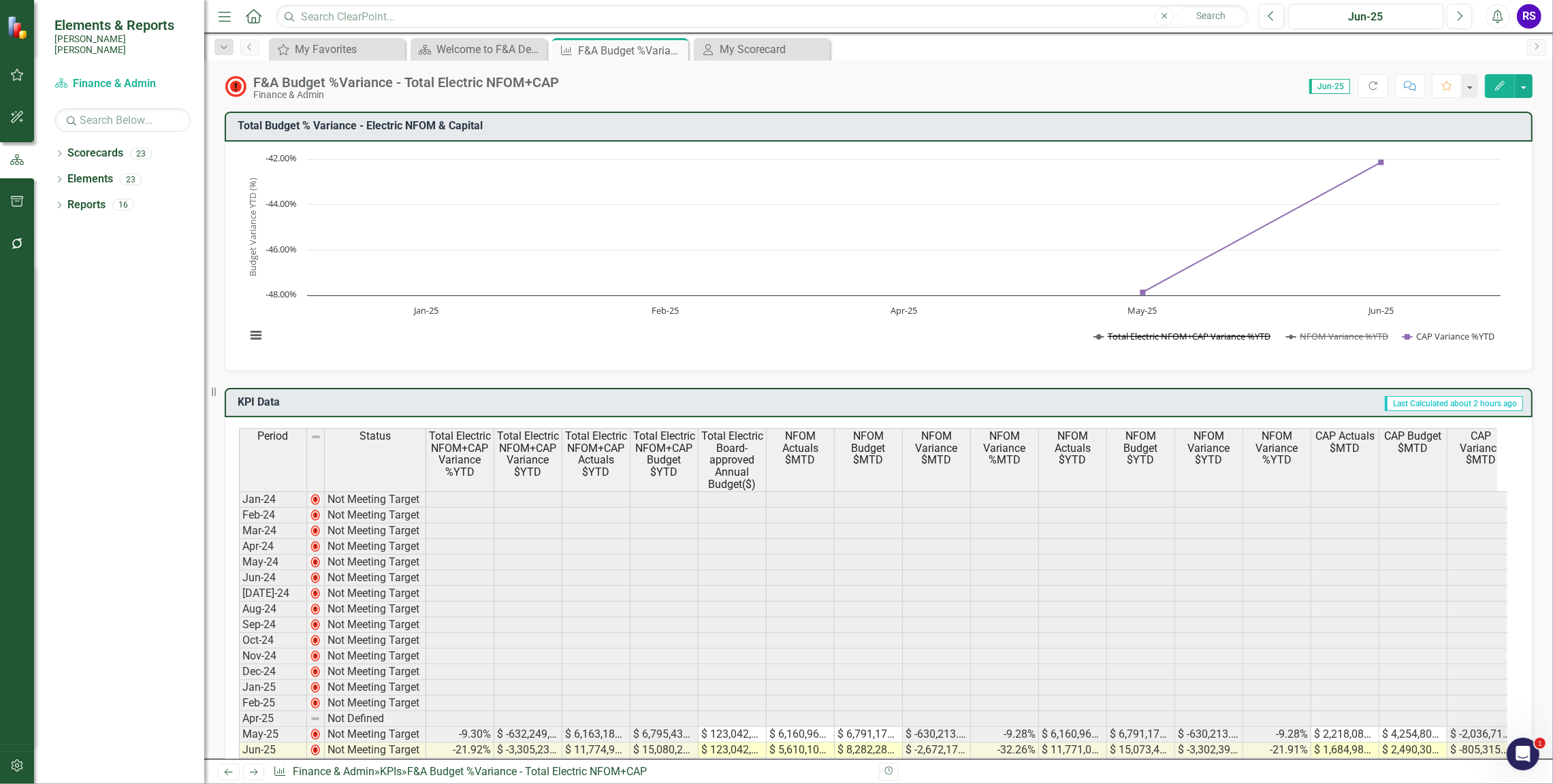 click at bounding box center (1183, 336) 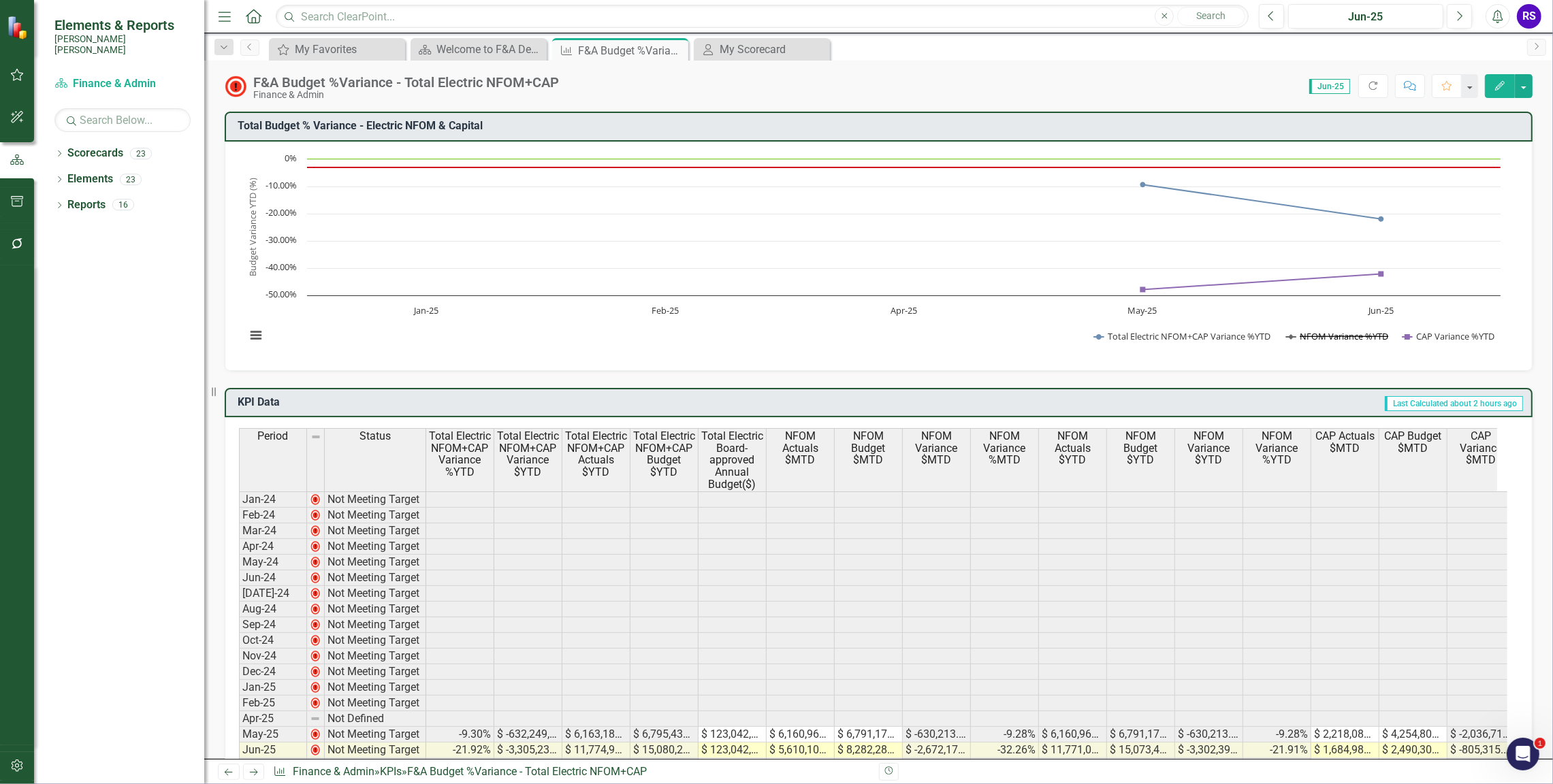 click at bounding box center [1337, 336] 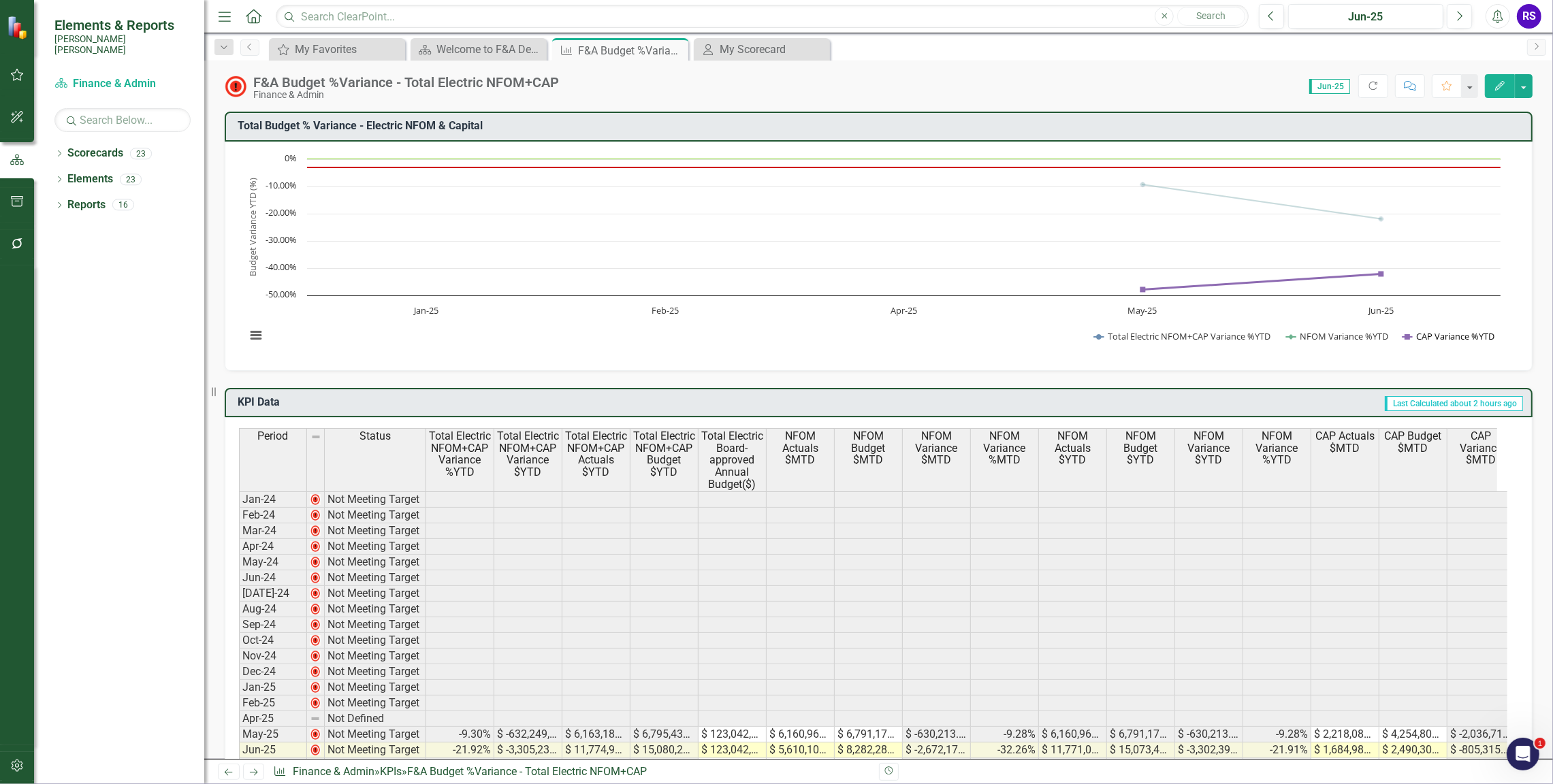 click at bounding box center (1449, 336) 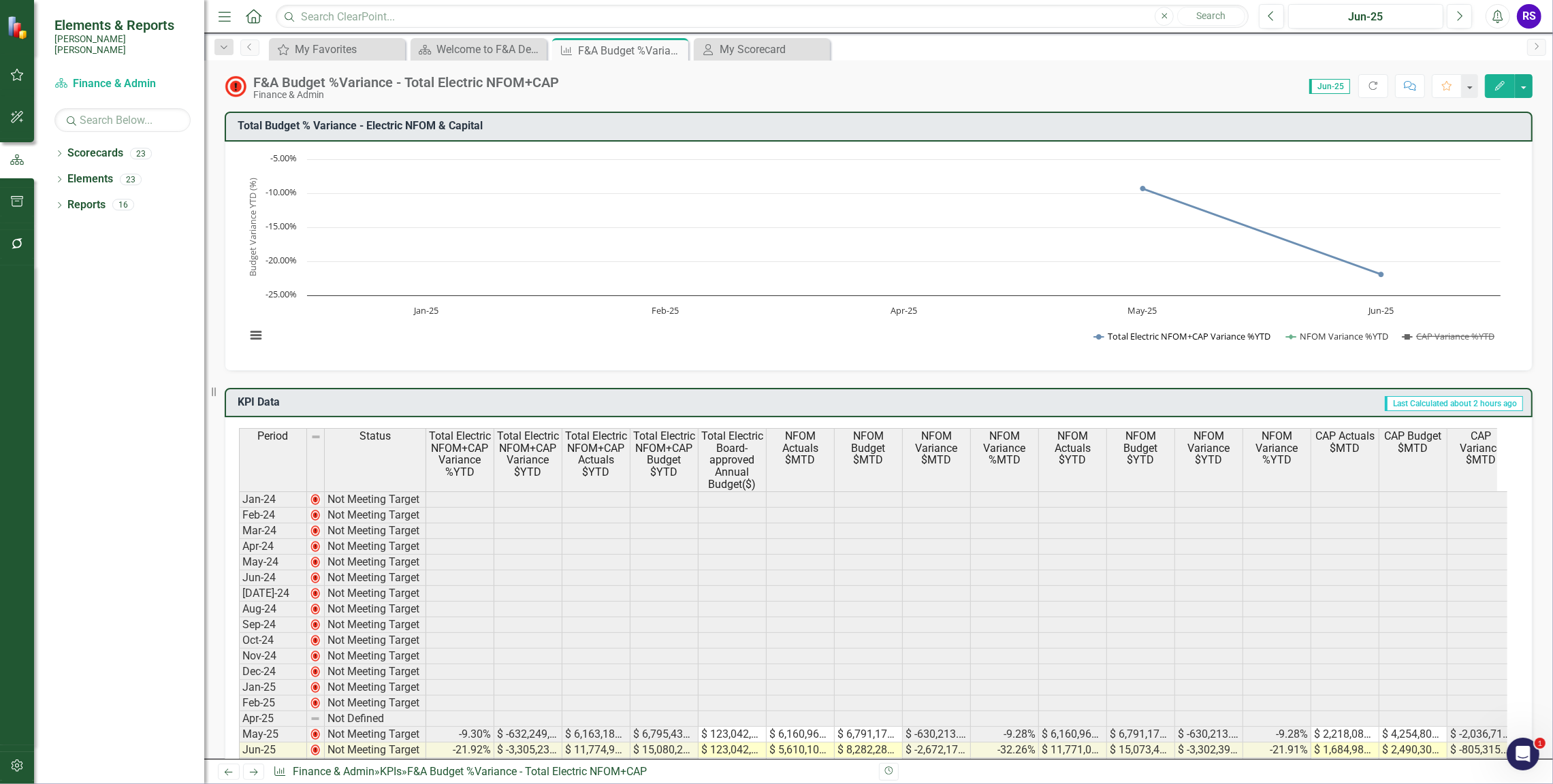 click at bounding box center (1183, 336) 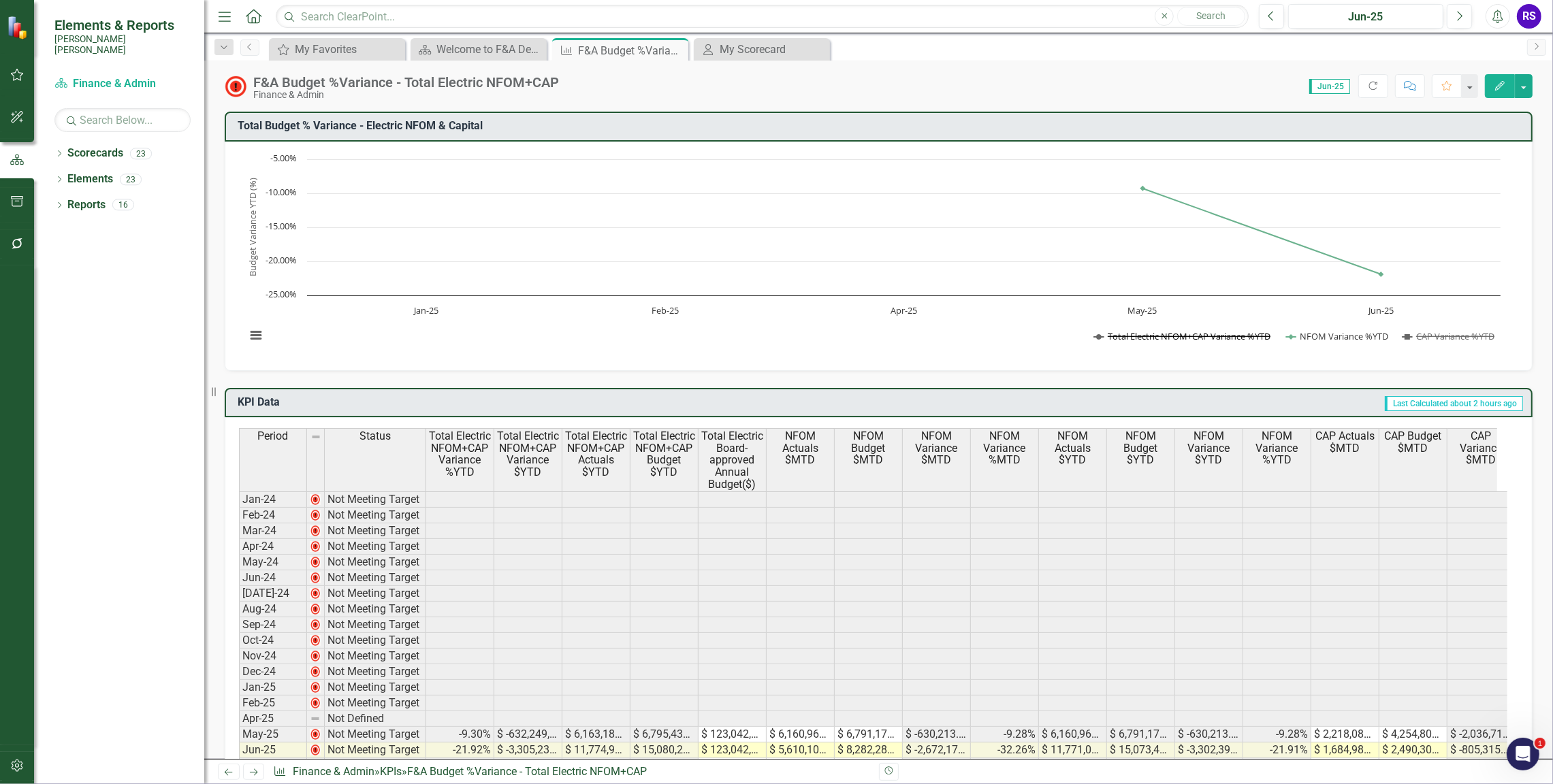click at bounding box center (1183, 336) 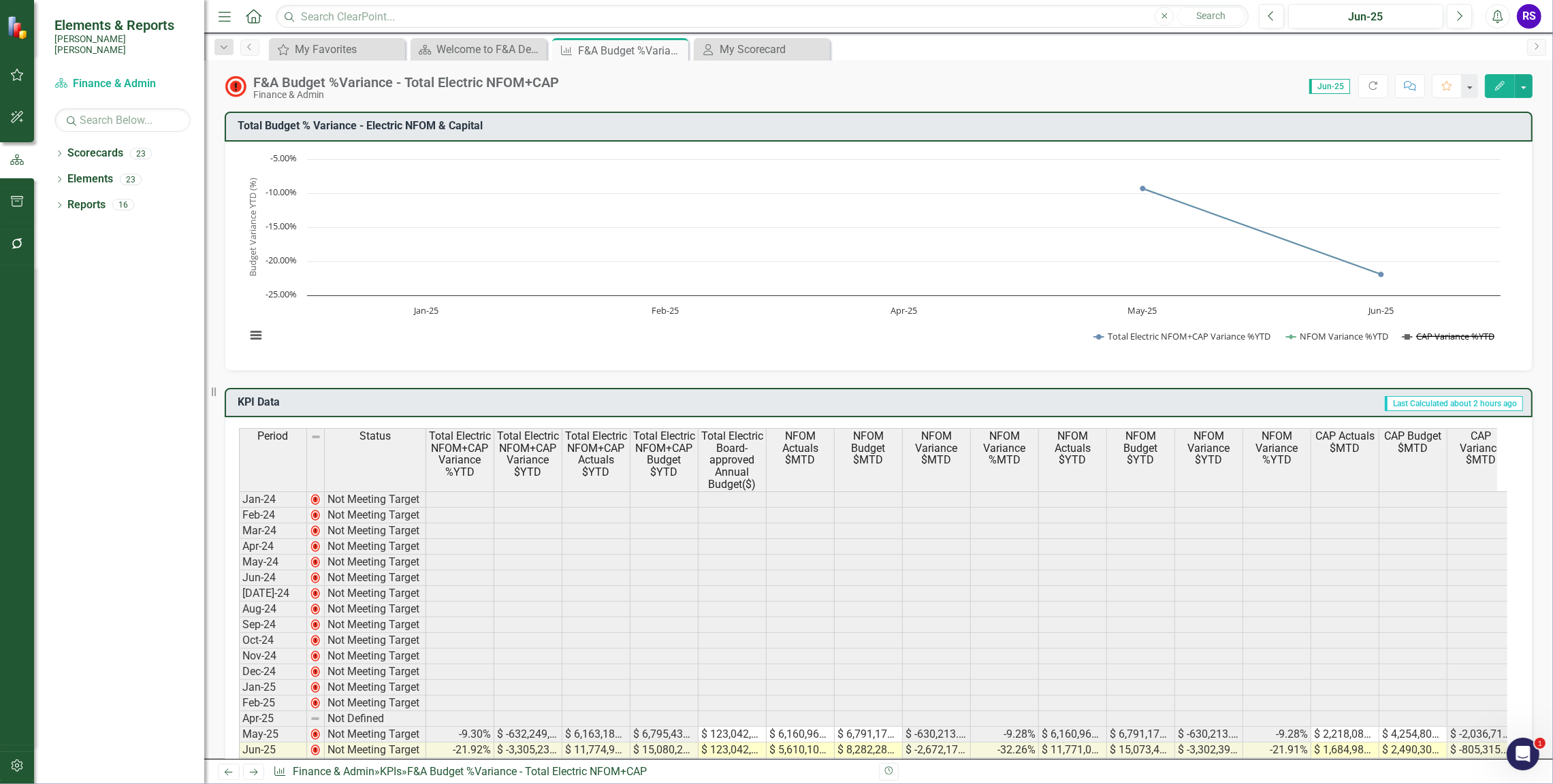 click at bounding box center [1449, 336] 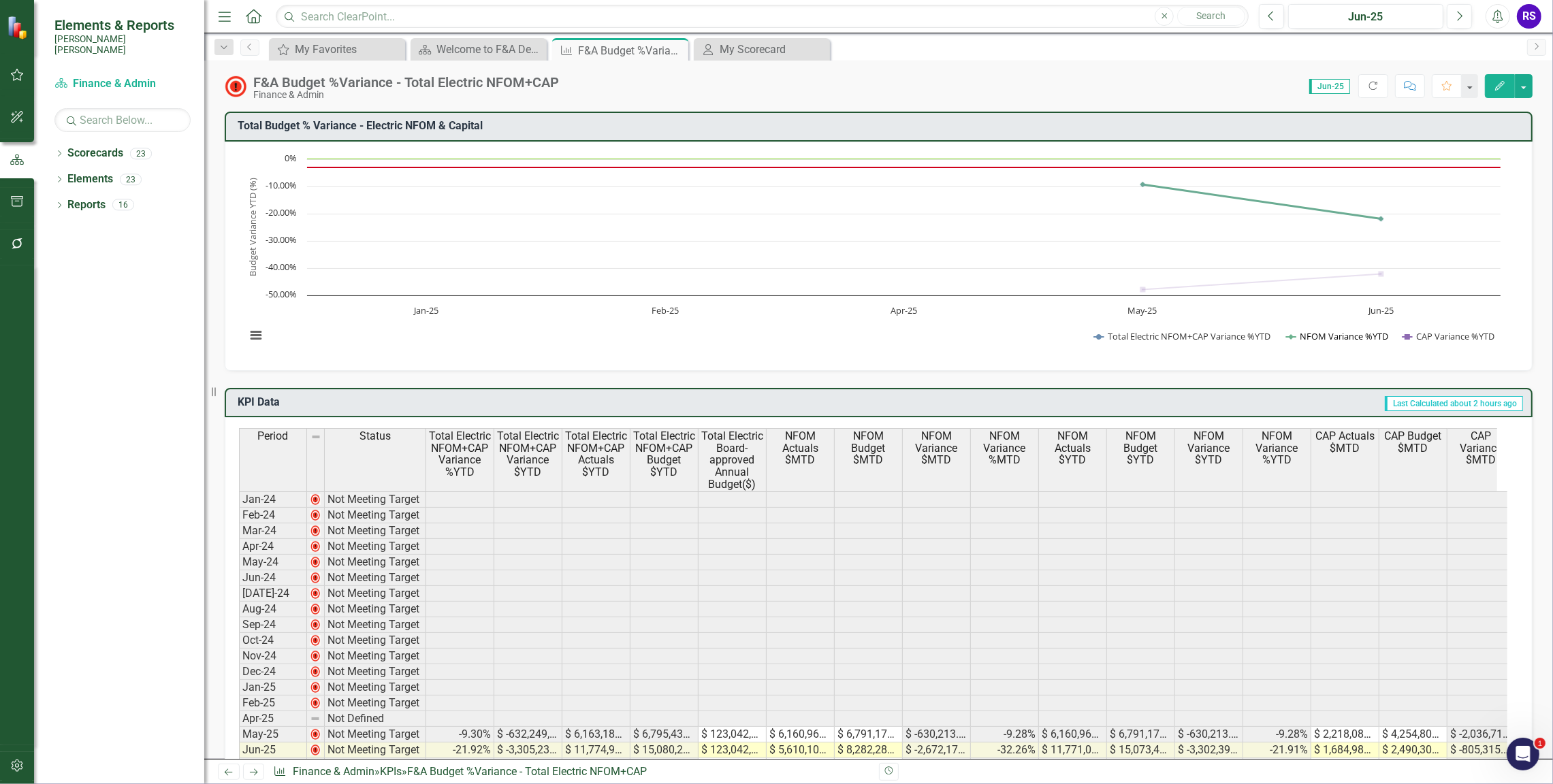 click at bounding box center [1337, 336] 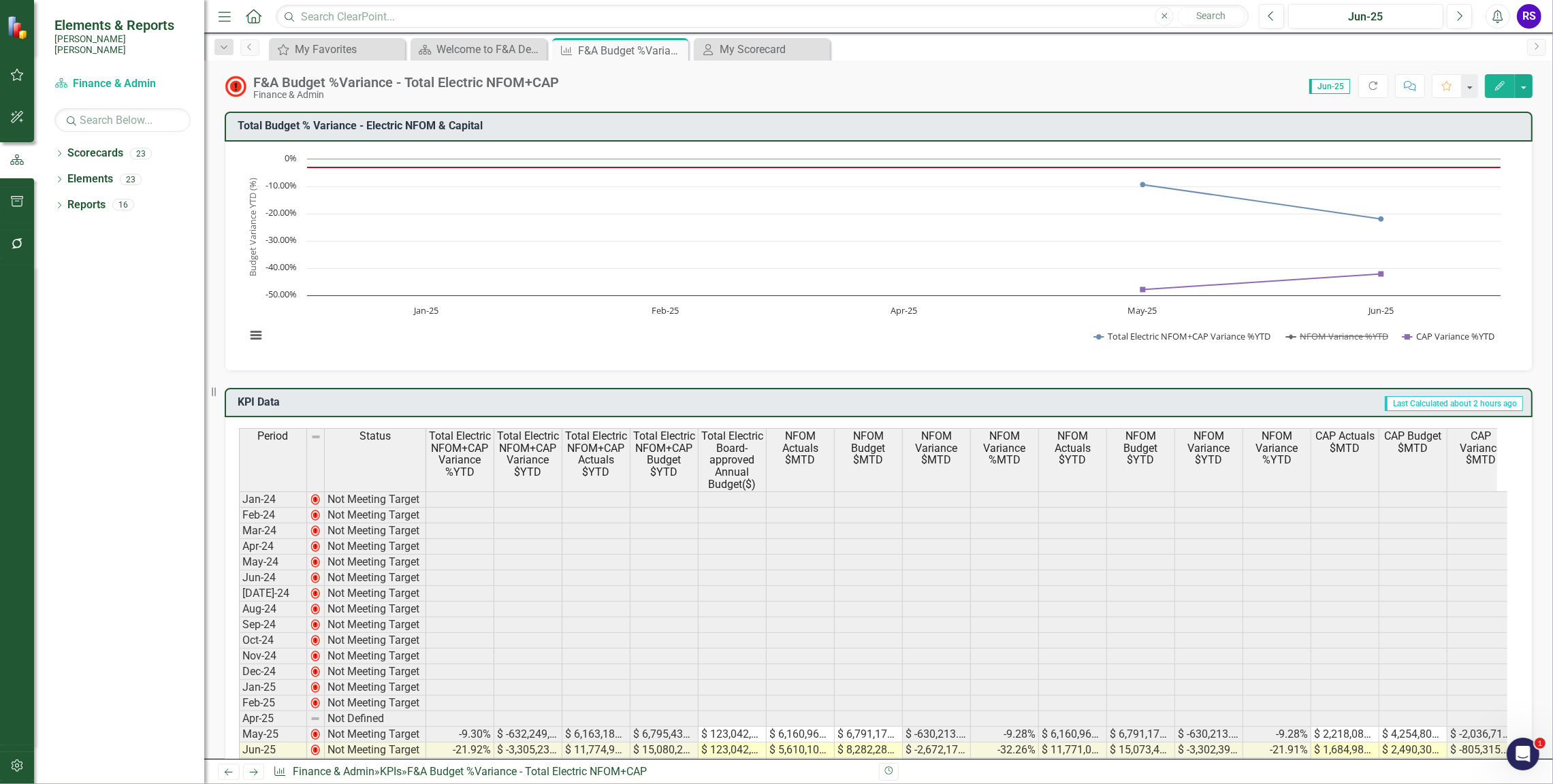 click at bounding box center (1337, 336) 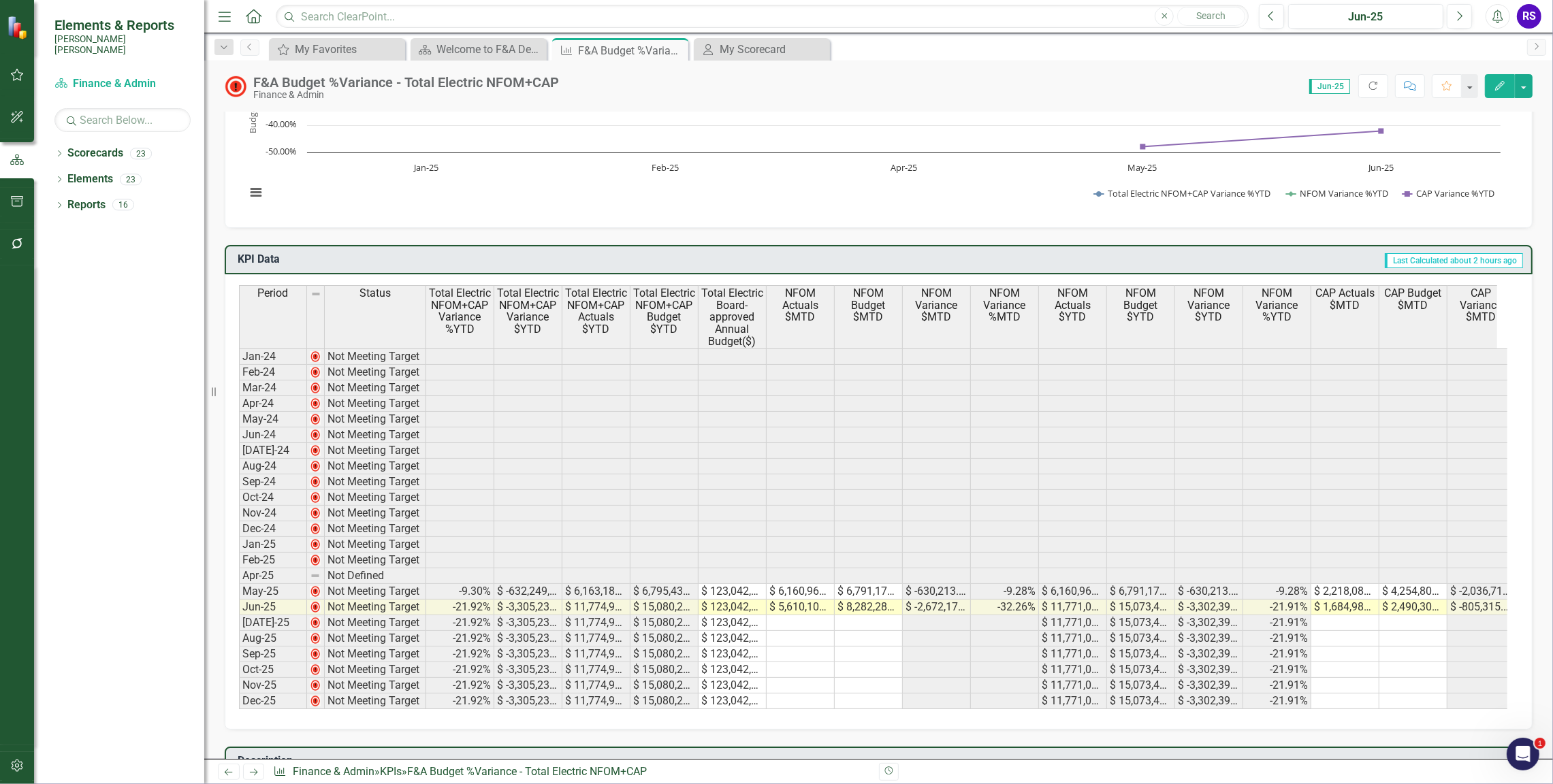 scroll, scrollTop: 170, scrollLeft: 0, axis: vertical 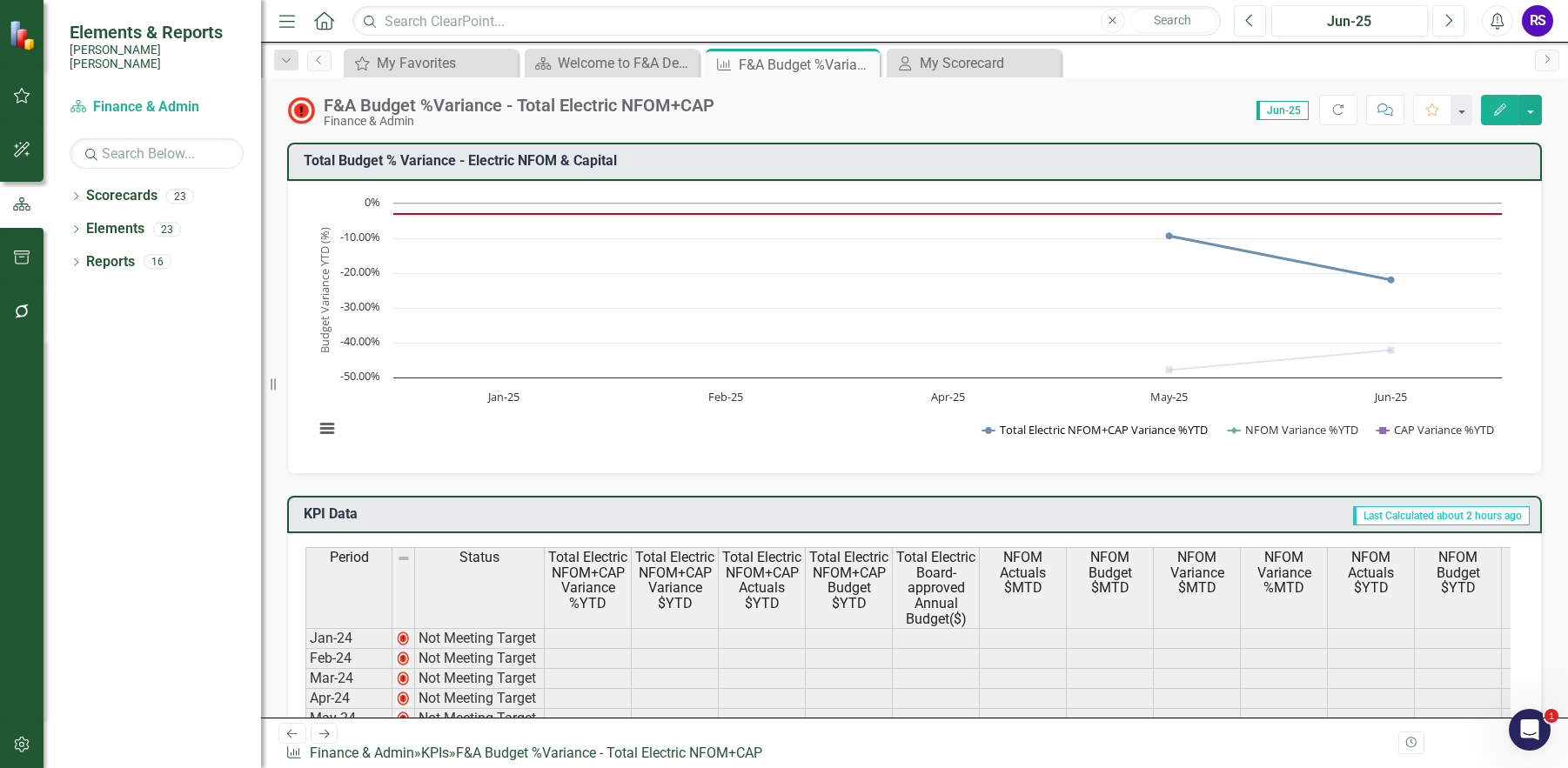 click at bounding box center (1096, 430) 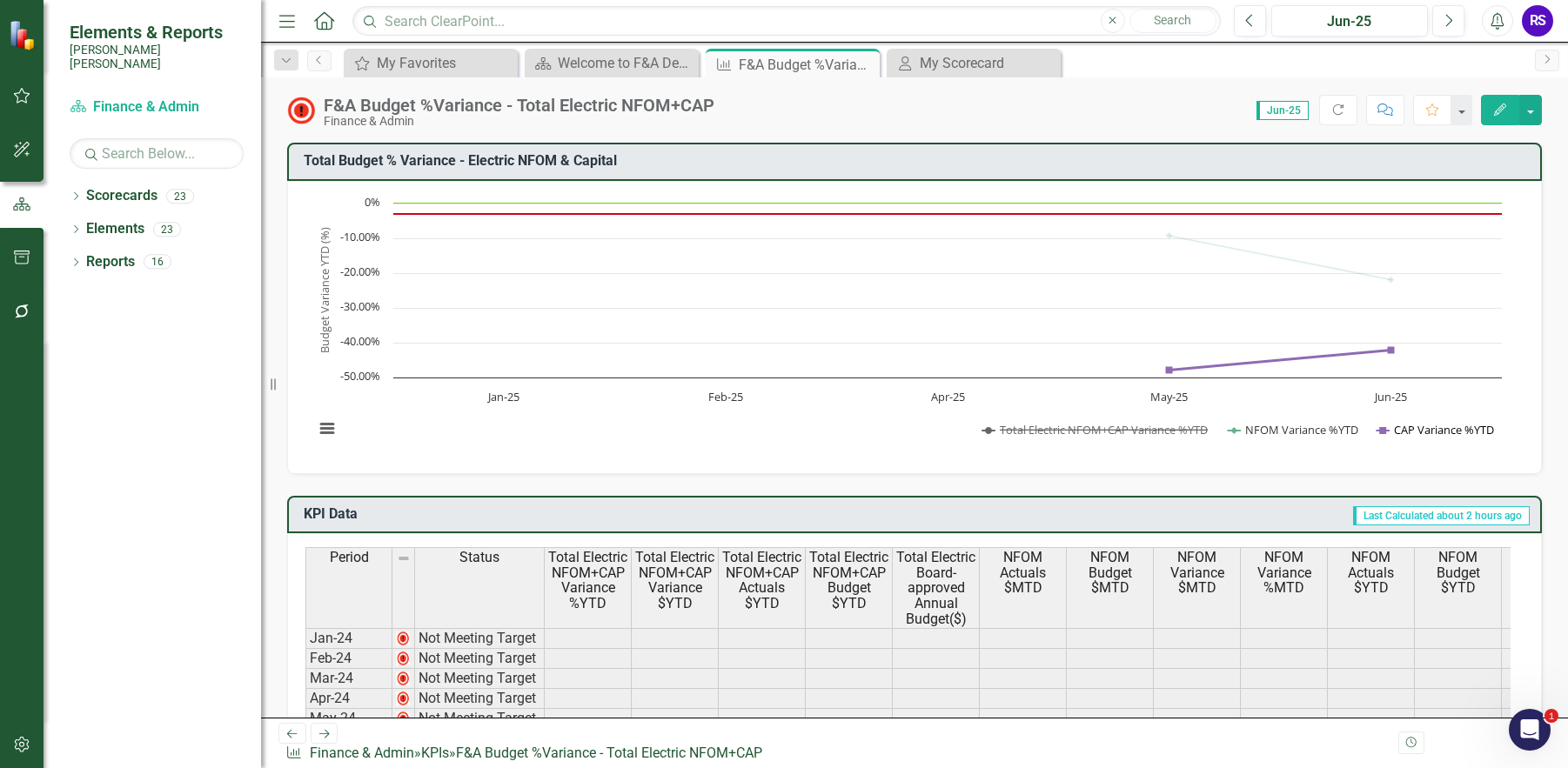 click at bounding box center (1436, 430) 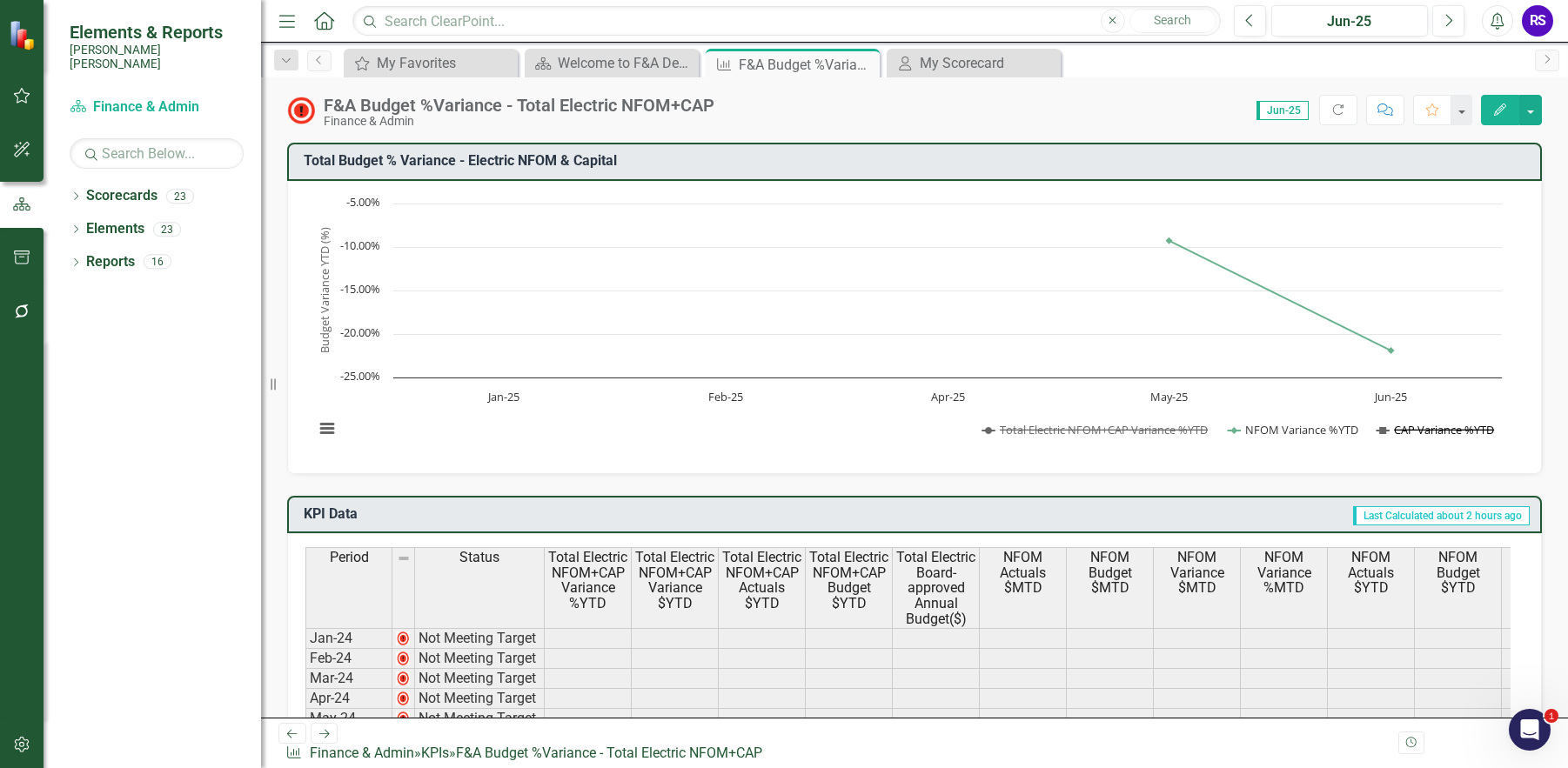 click at bounding box center [1436, 430] 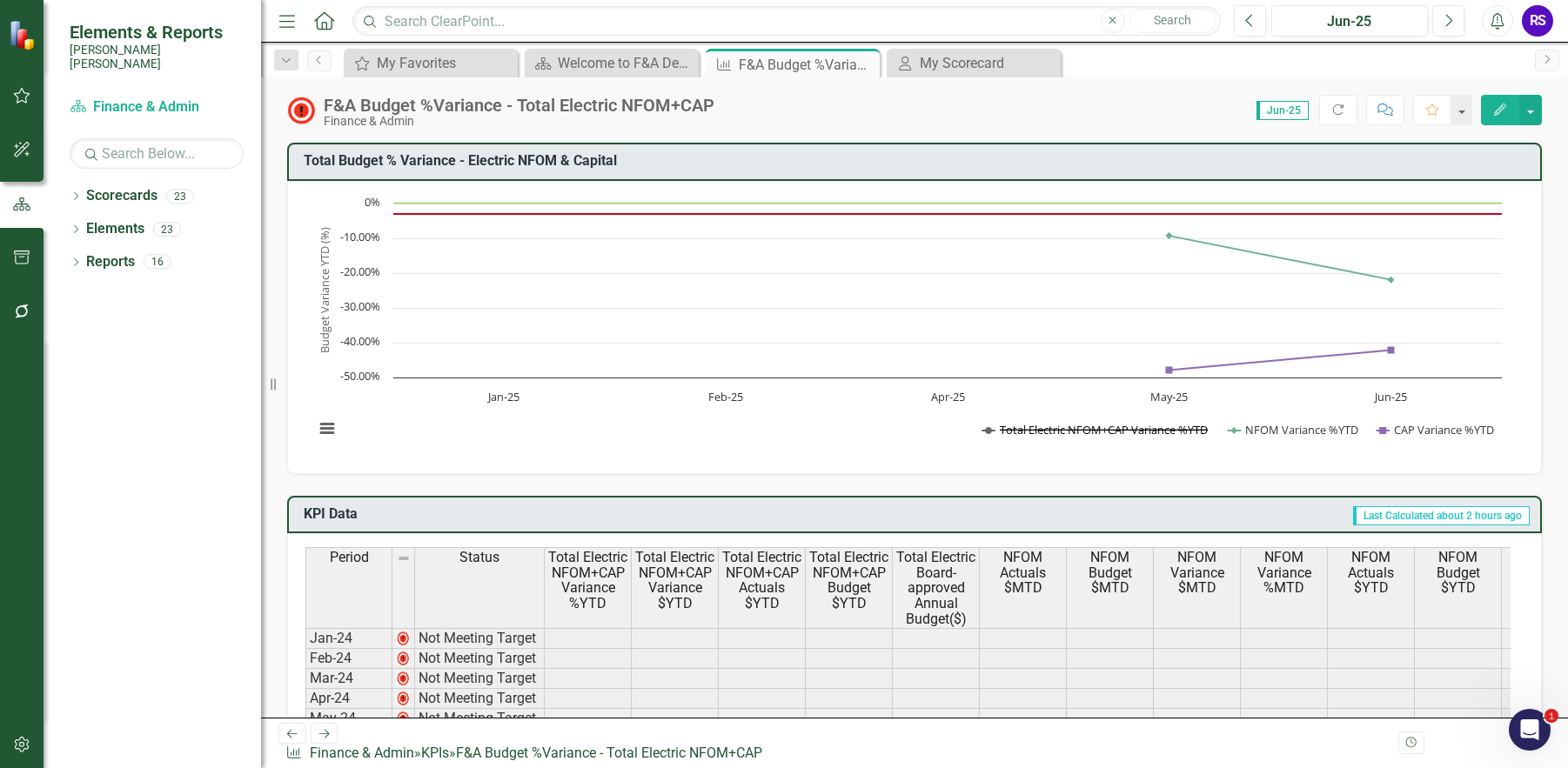 click at bounding box center [1096, 430] 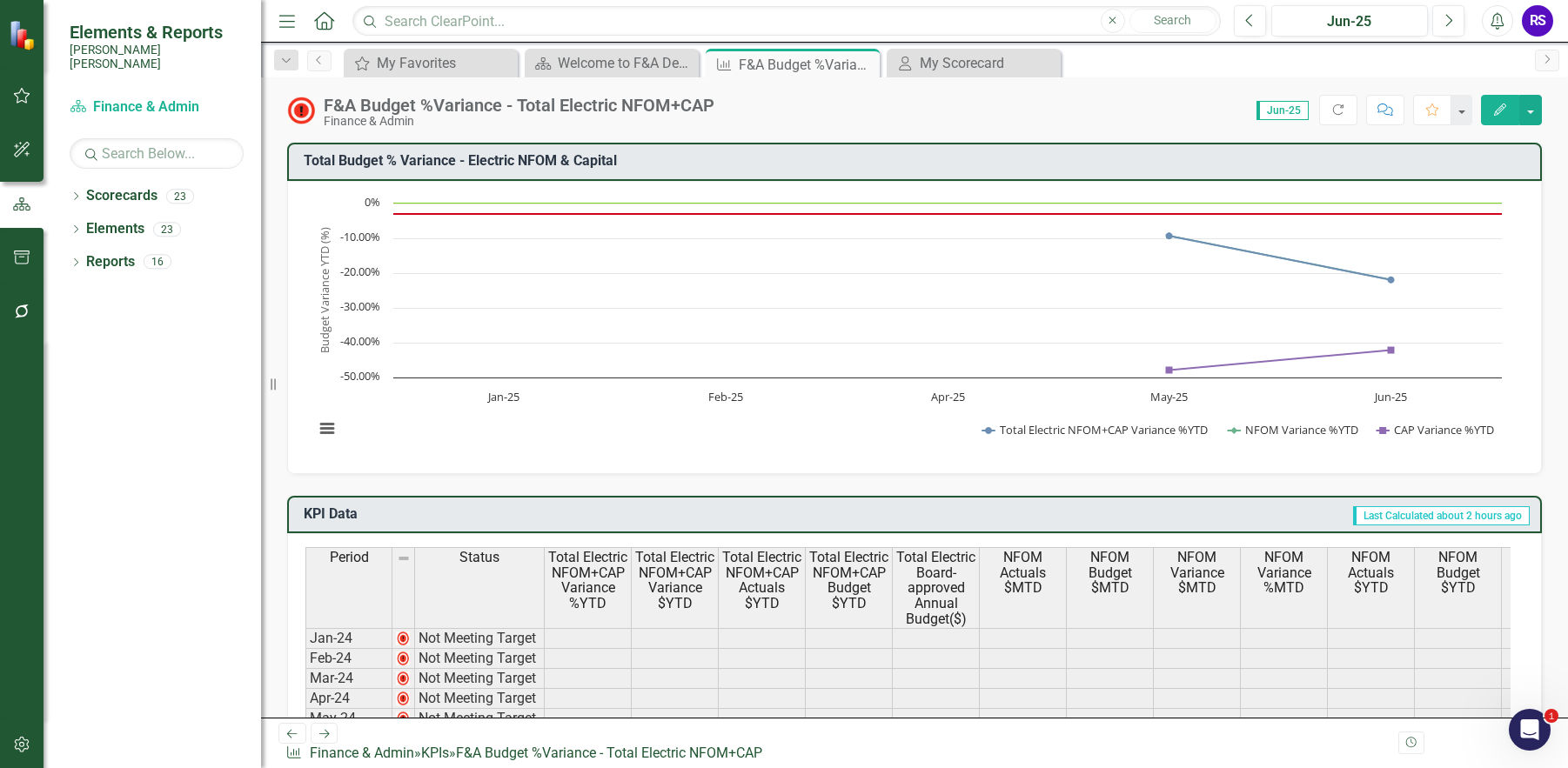 scroll, scrollTop: 435, scrollLeft: 0, axis: vertical 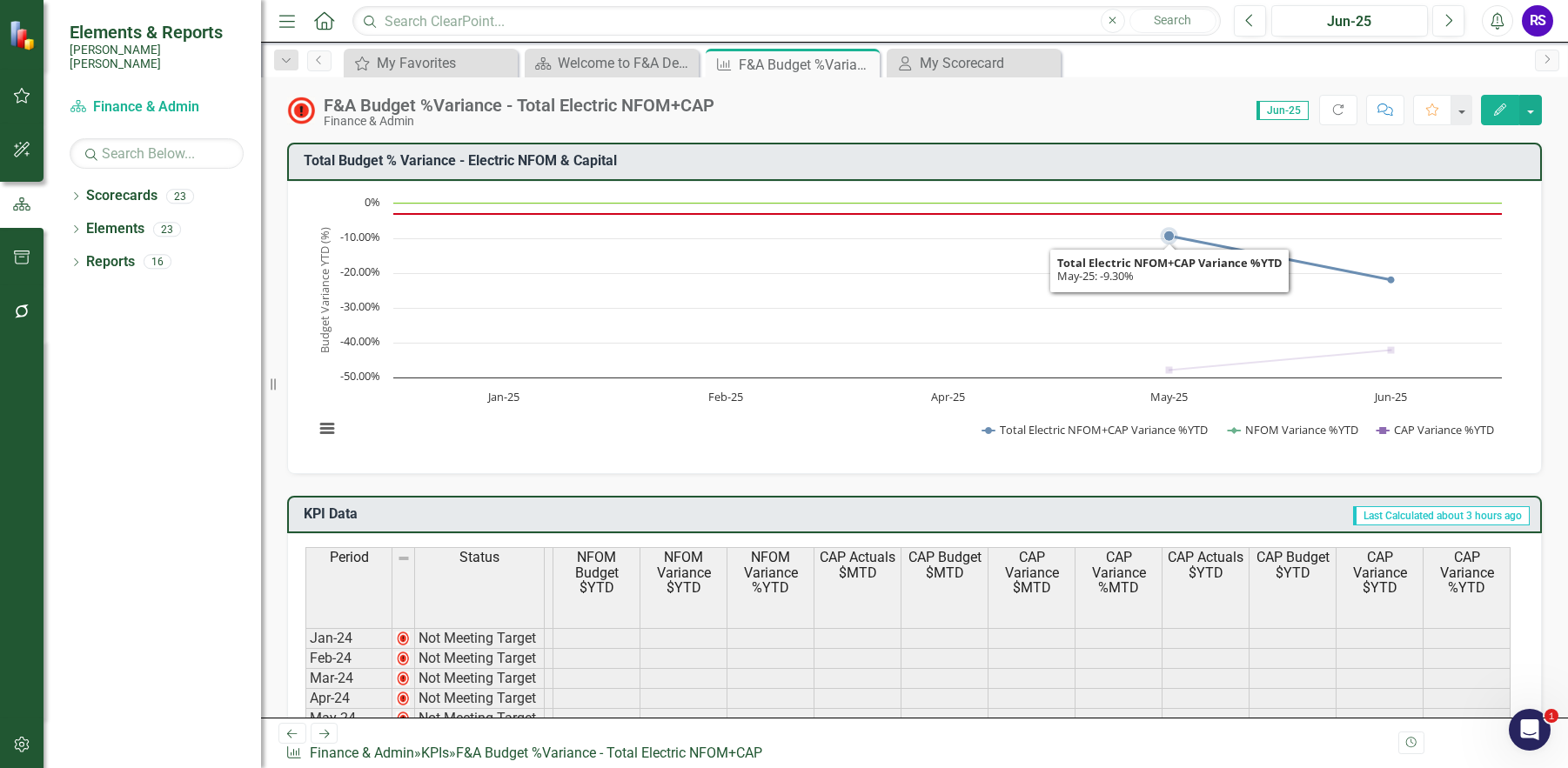 drag, startPoint x: 1240, startPoint y: 264, endPoint x: 539, endPoint y: 491, distance: 736.8378 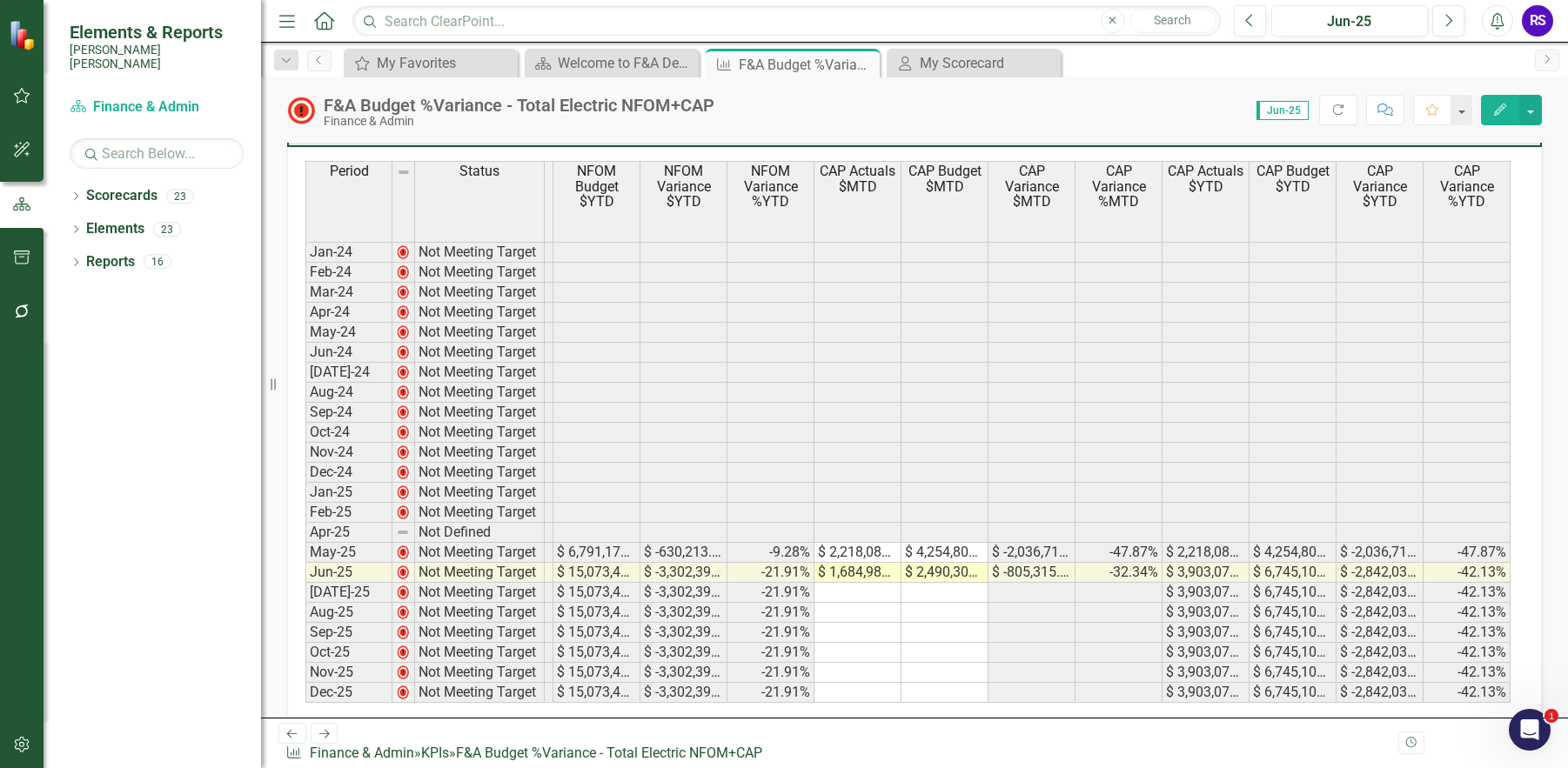 scroll, scrollTop: 435, scrollLeft: 0, axis: vertical 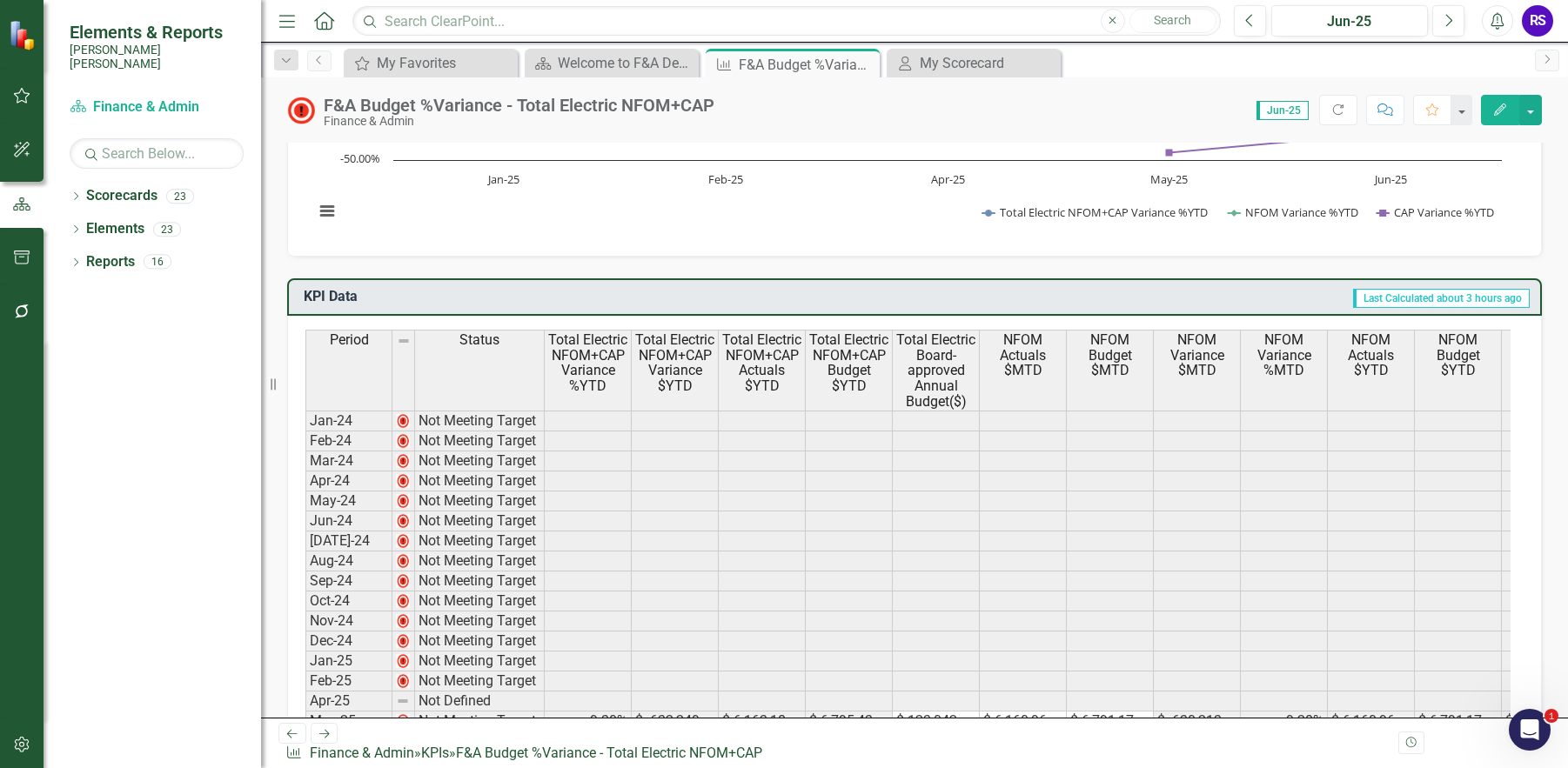 click on "Status Total Electric NFOM+CAP Variance %YTD Total Electric NFOM+CAP Variance $YTD Total Electric NFOM+CAP Actuals $YTD Total Electric NFOM+CAP Budget $YTD Total Electric Board-approved Annual Budget($) NFOM Actuals $MTD NFOM Budget $MTD NFOM Variance $MTD NFOM Variance %MTD NFOM Actuals $YTD NFOM Budget $YTD NFOM Variance $YTD NFOM Variance %YTD CAP Actuals $MTD CAP Budget $MTD CAP Variance $MTD CAP Variance %MTD CAP Actuals $YTD CAP Budget $YTD CAP Variance $YTD CAP Variance %YTD" at bounding box center [1393, 370] 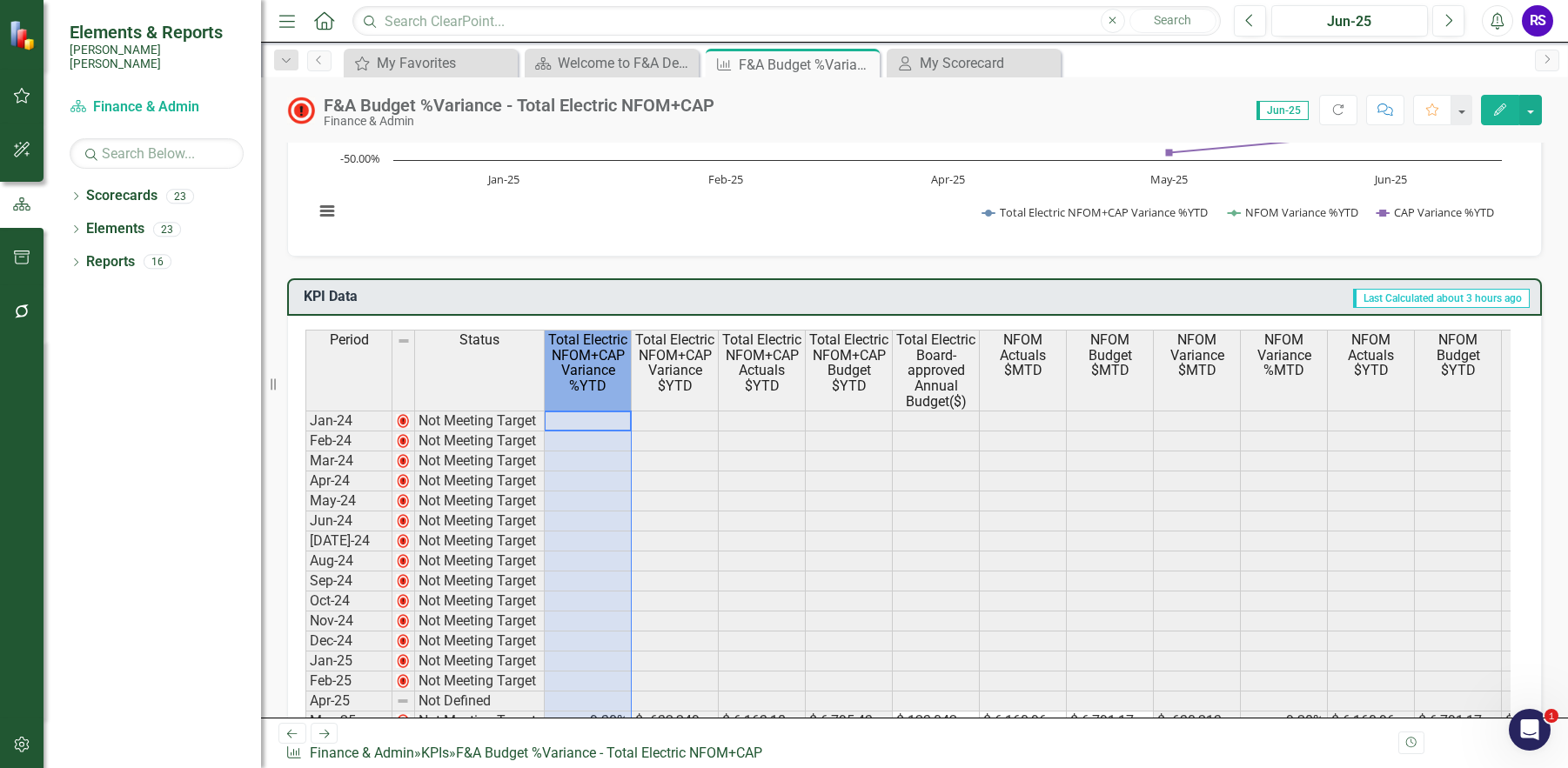 click on "Total Electric NFOM+CAP Variance %YTD" at bounding box center [587, 363] 